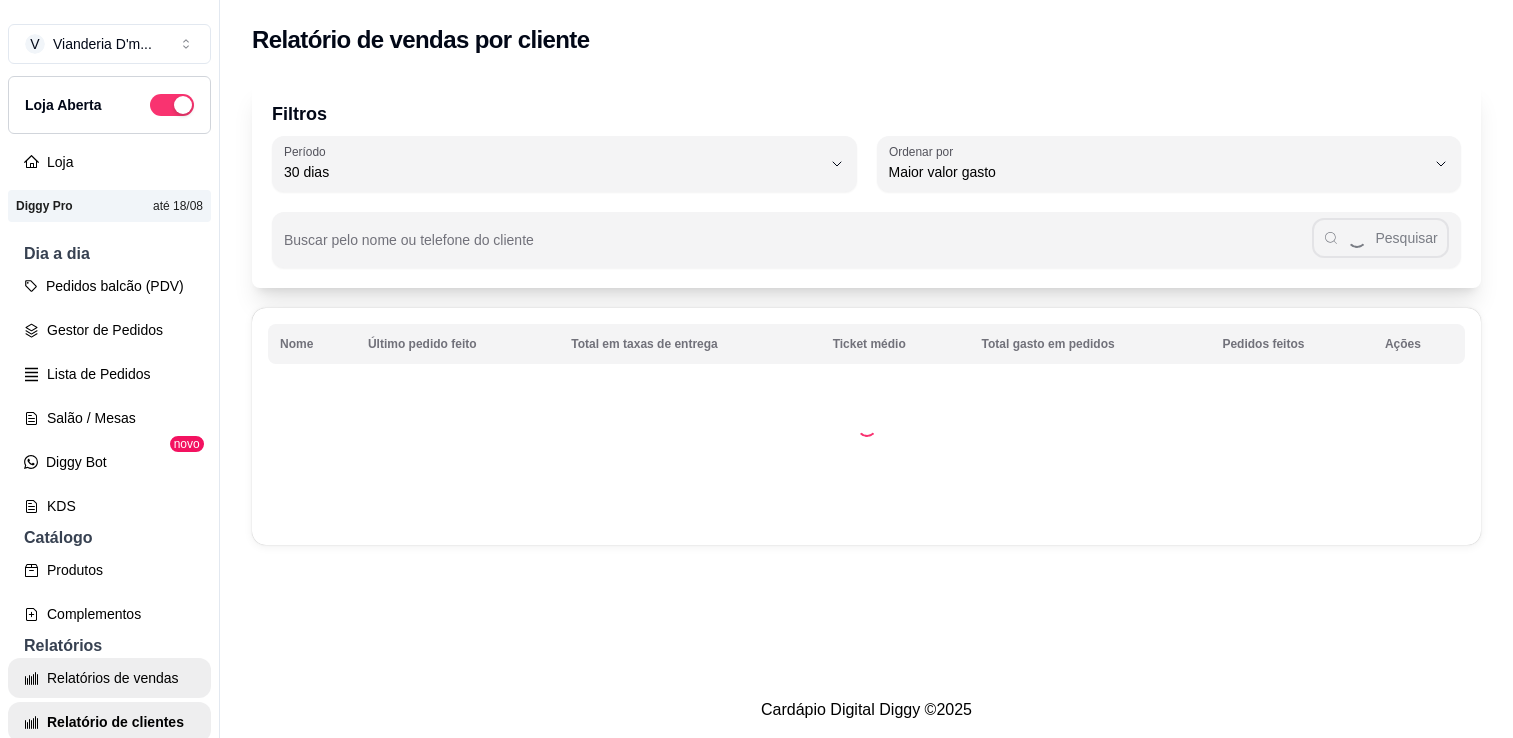 select on "30" 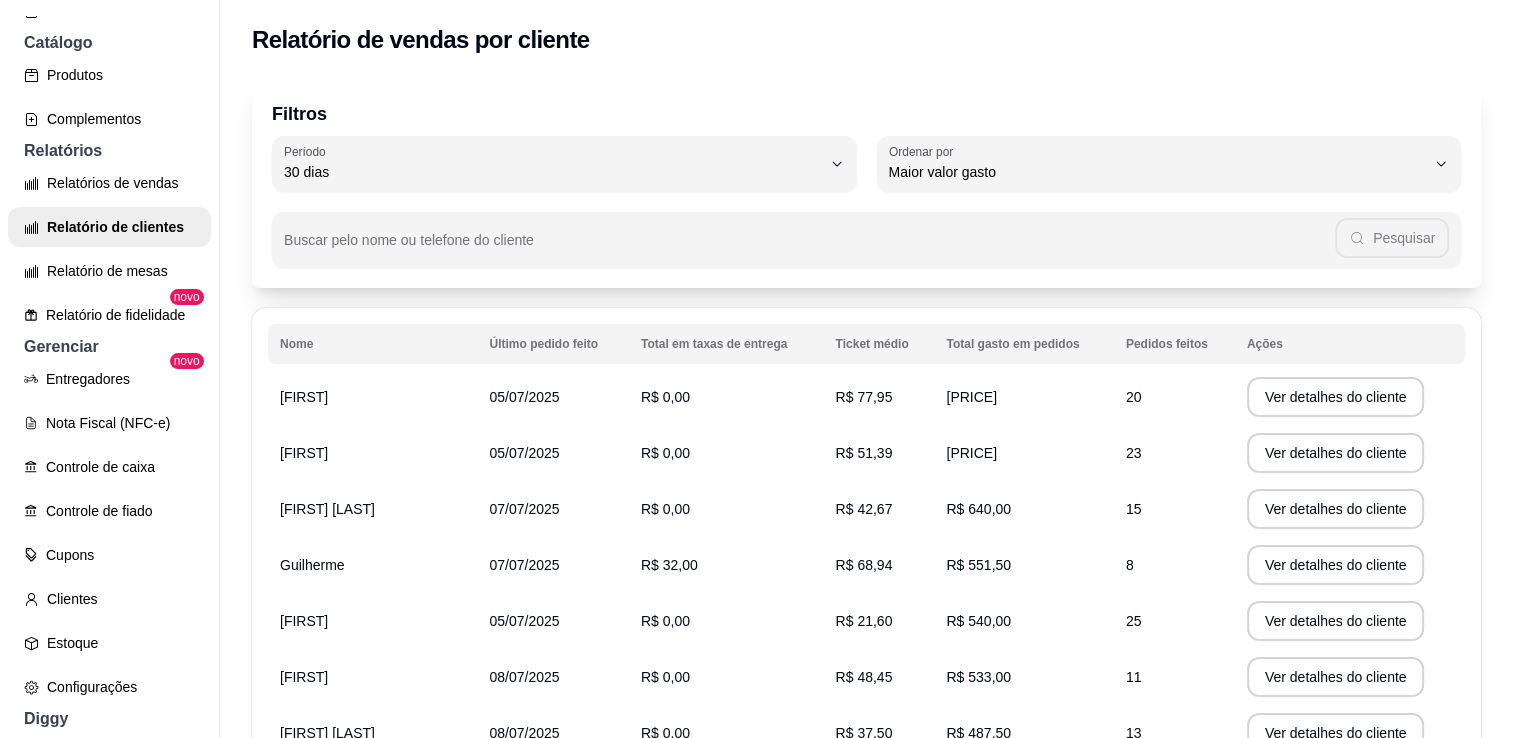scroll, scrollTop: 500, scrollLeft: 0, axis: vertical 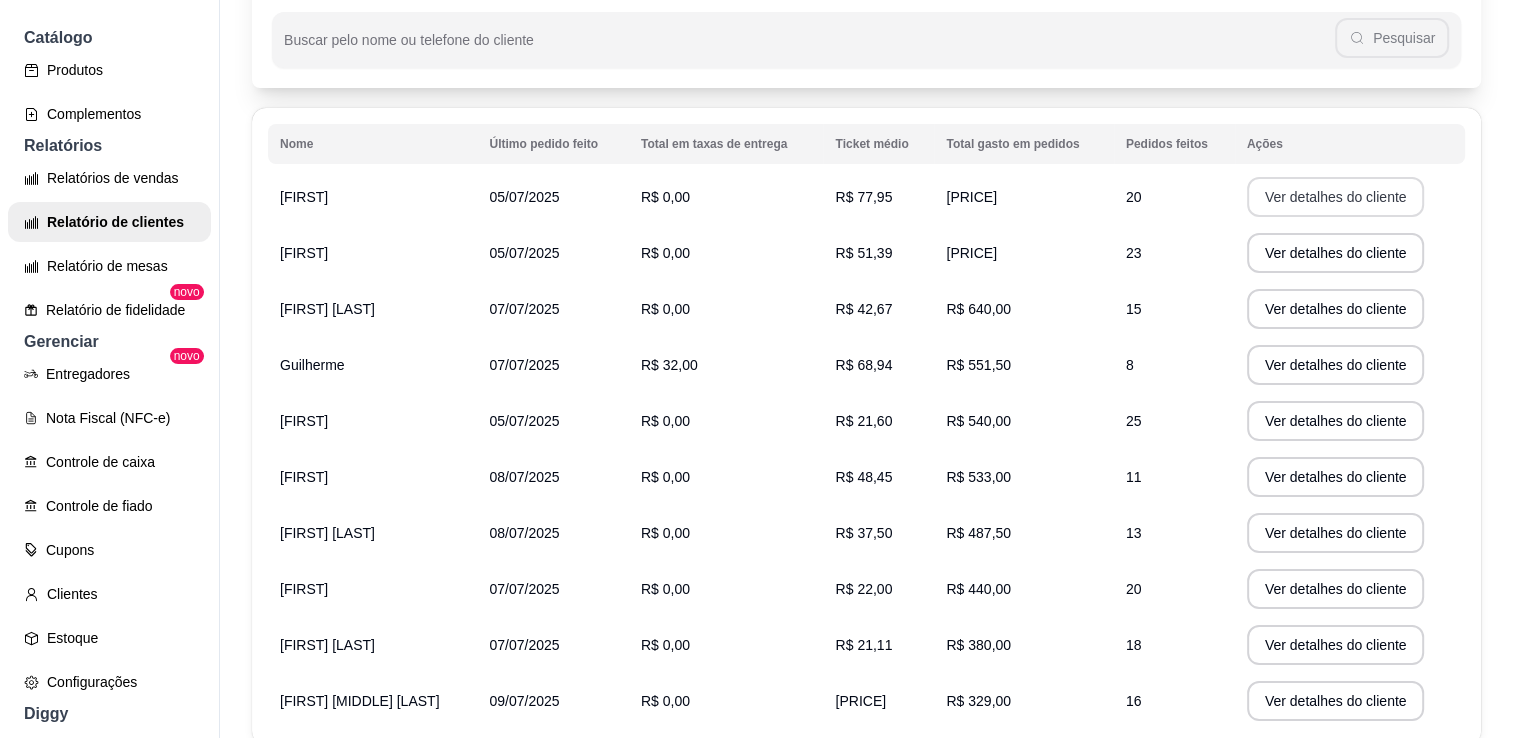 click on "Ver detalhes do cliente" at bounding box center (1336, 197) 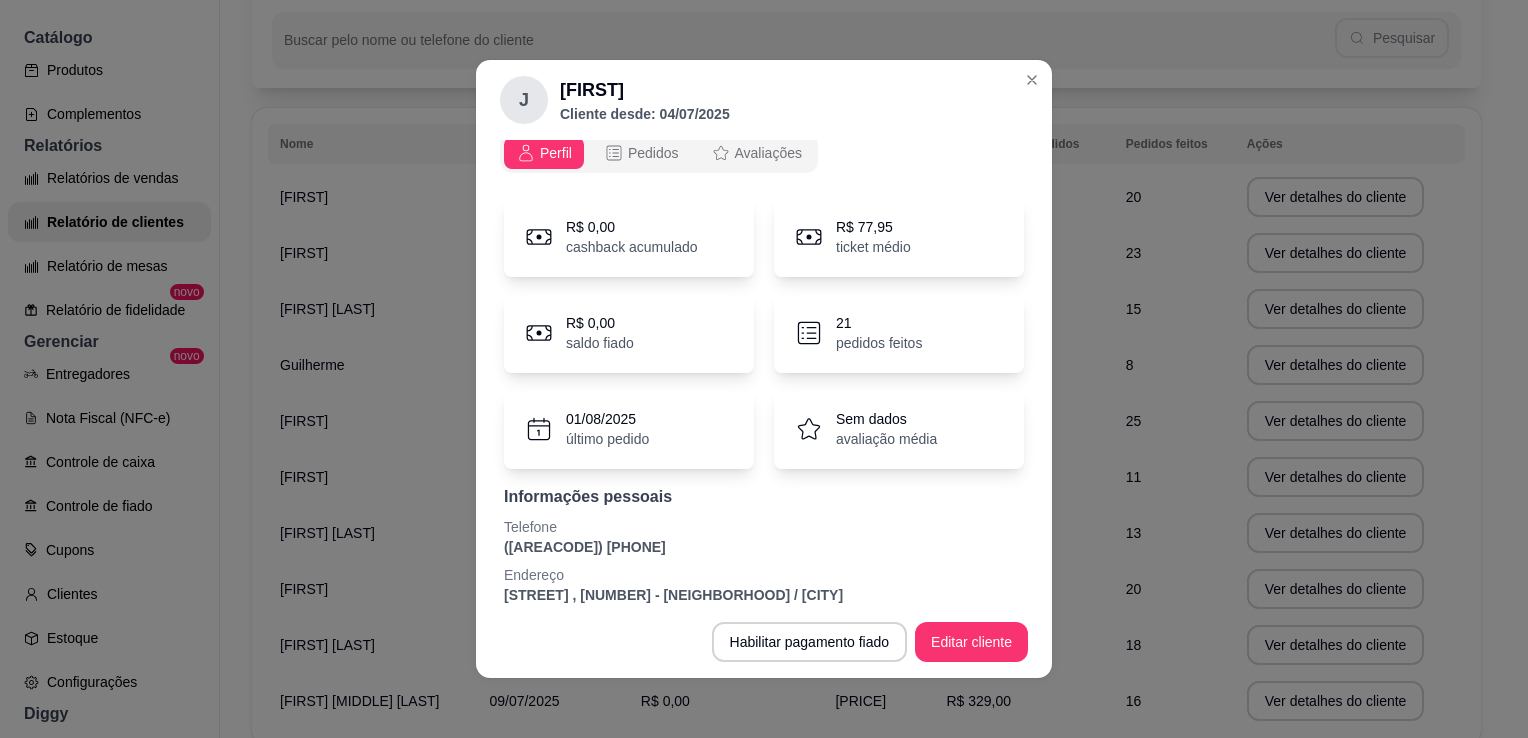 scroll, scrollTop: 33, scrollLeft: 0, axis: vertical 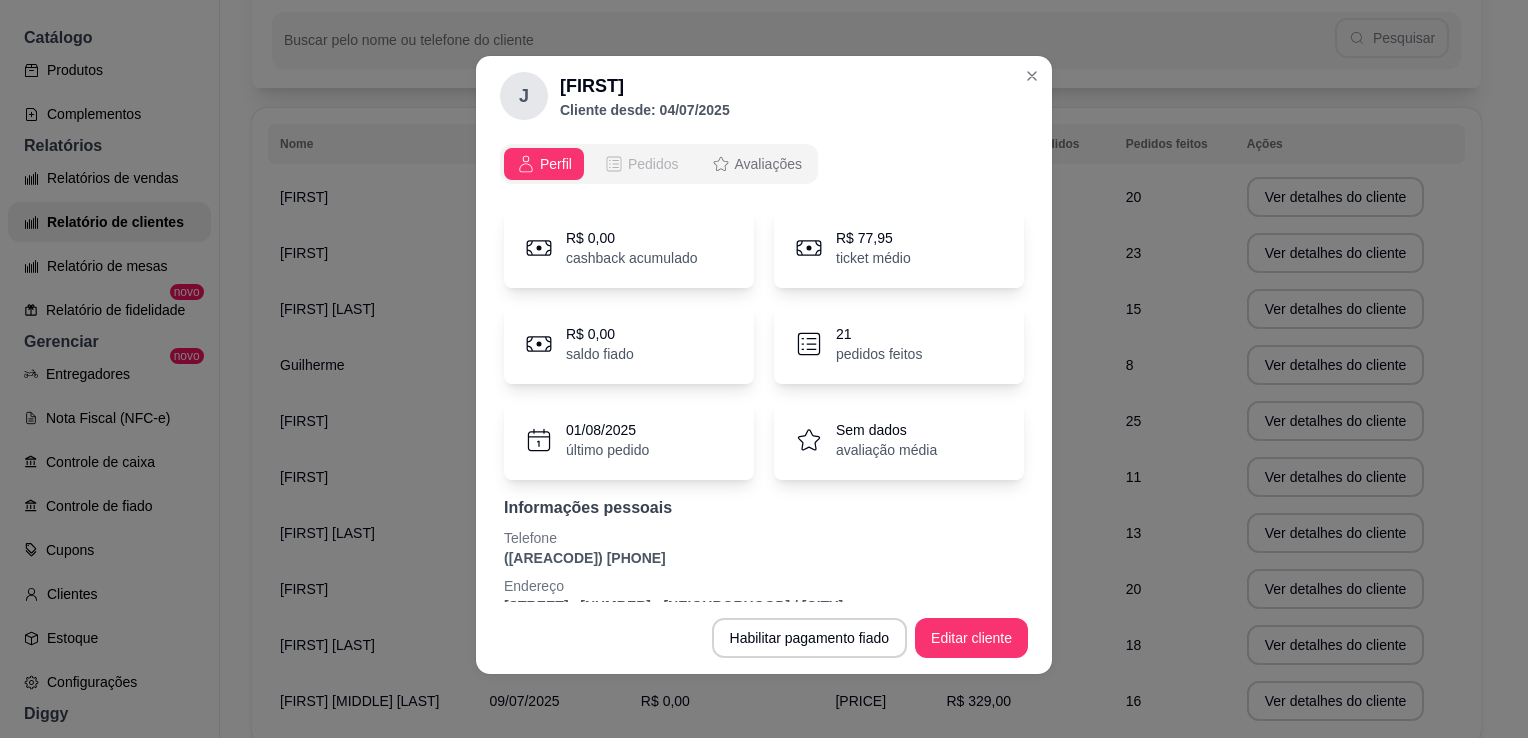 click on "Pedidos" at bounding box center (653, 164) 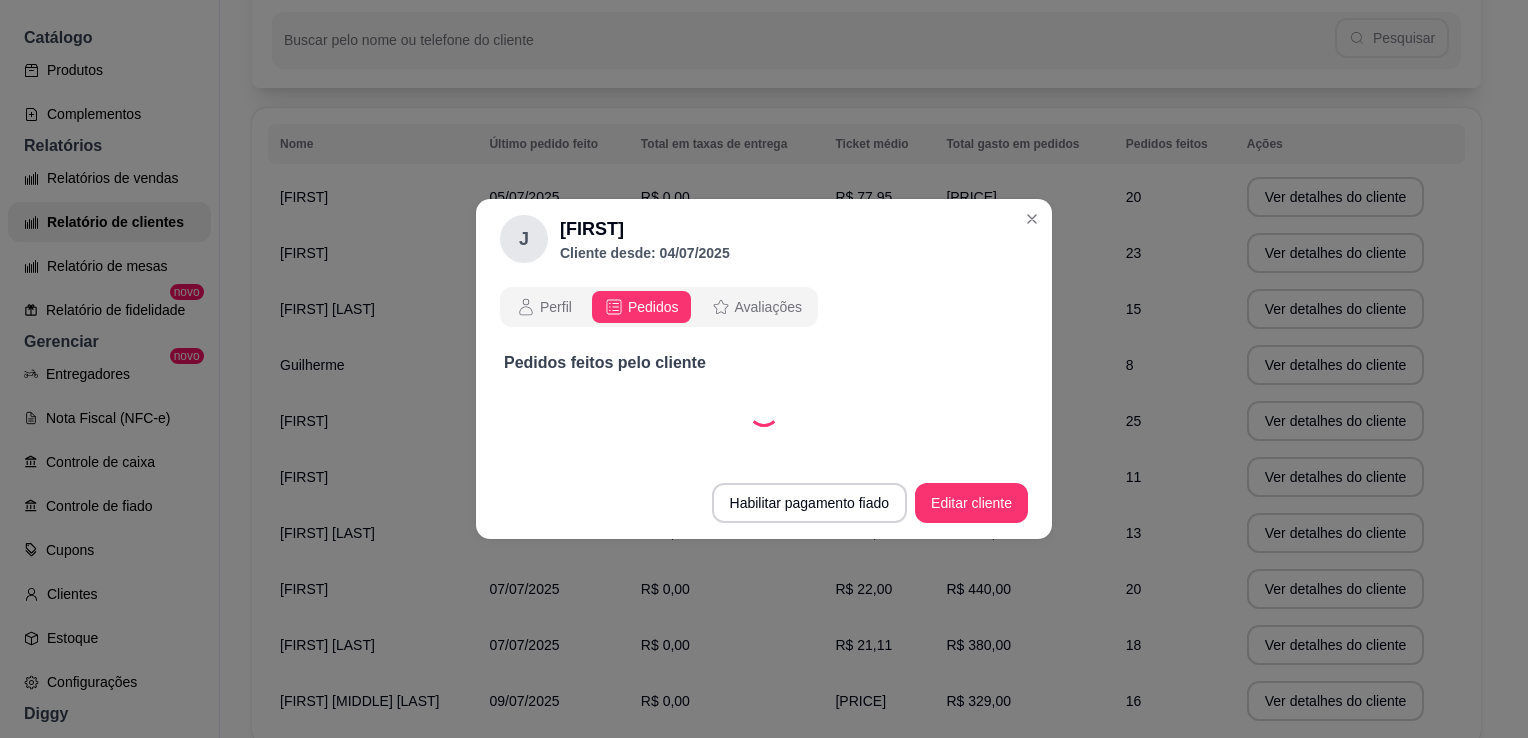 select on "30" 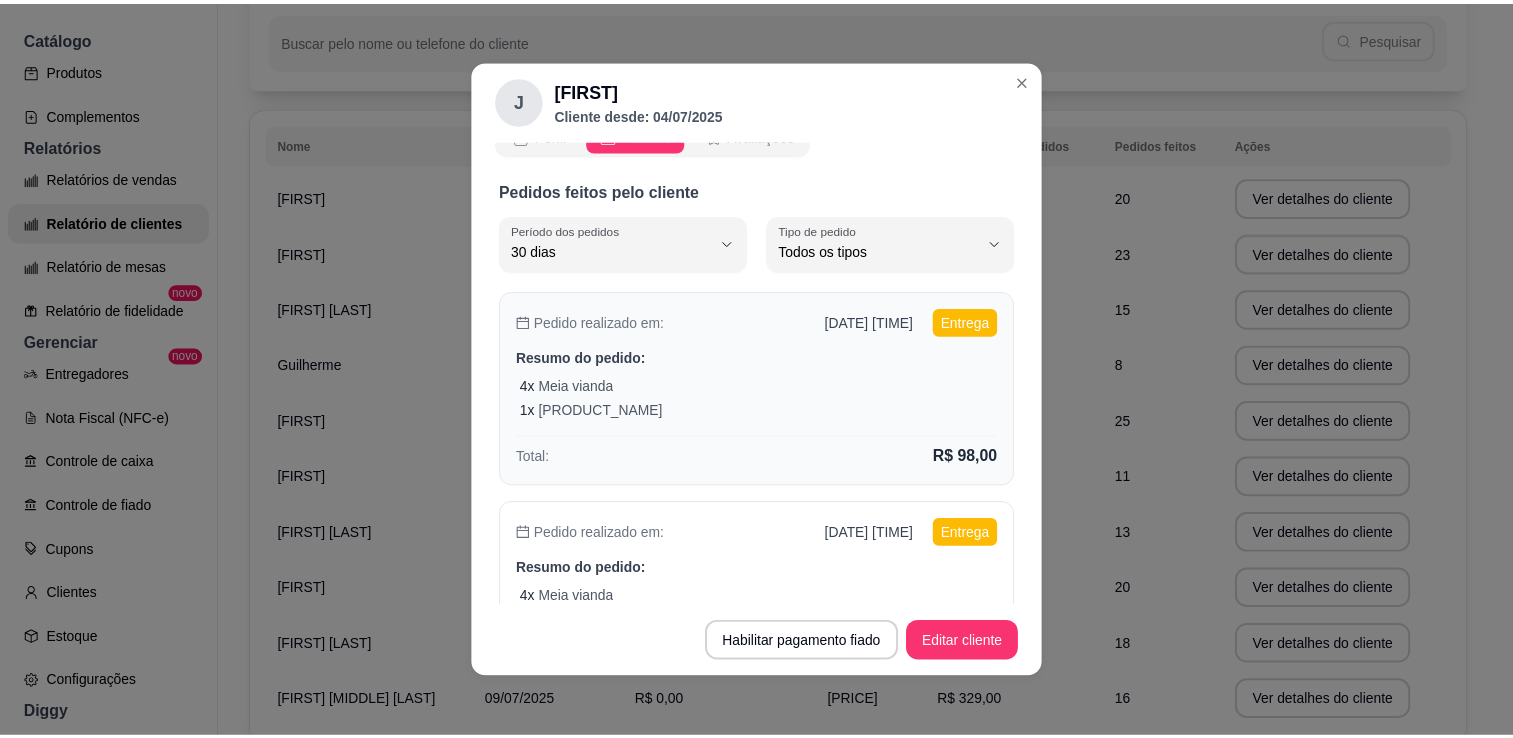 scroll, scrollTop: 0, scrollLeft: 0, axis: both 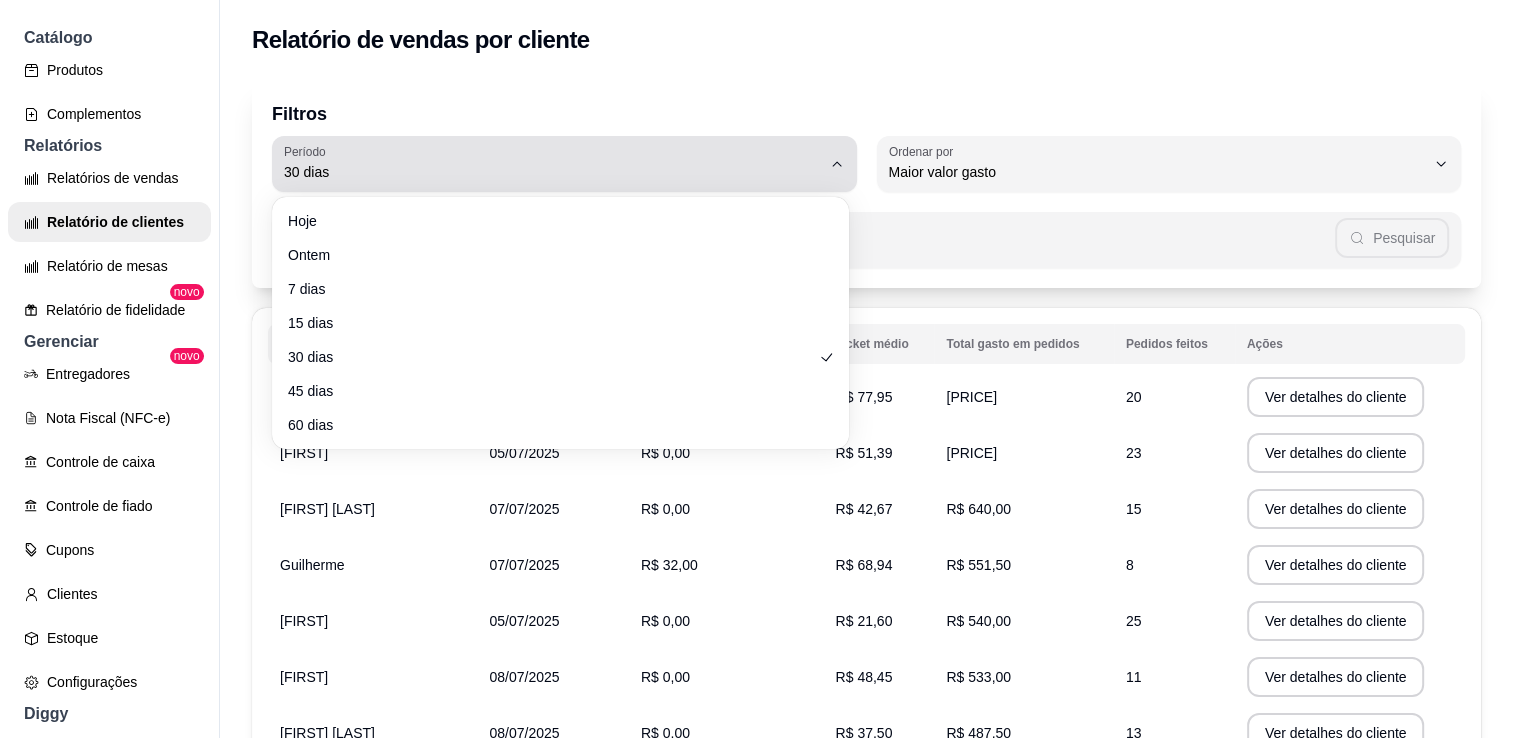click on "30 dias" at bounding box center [552, 172] 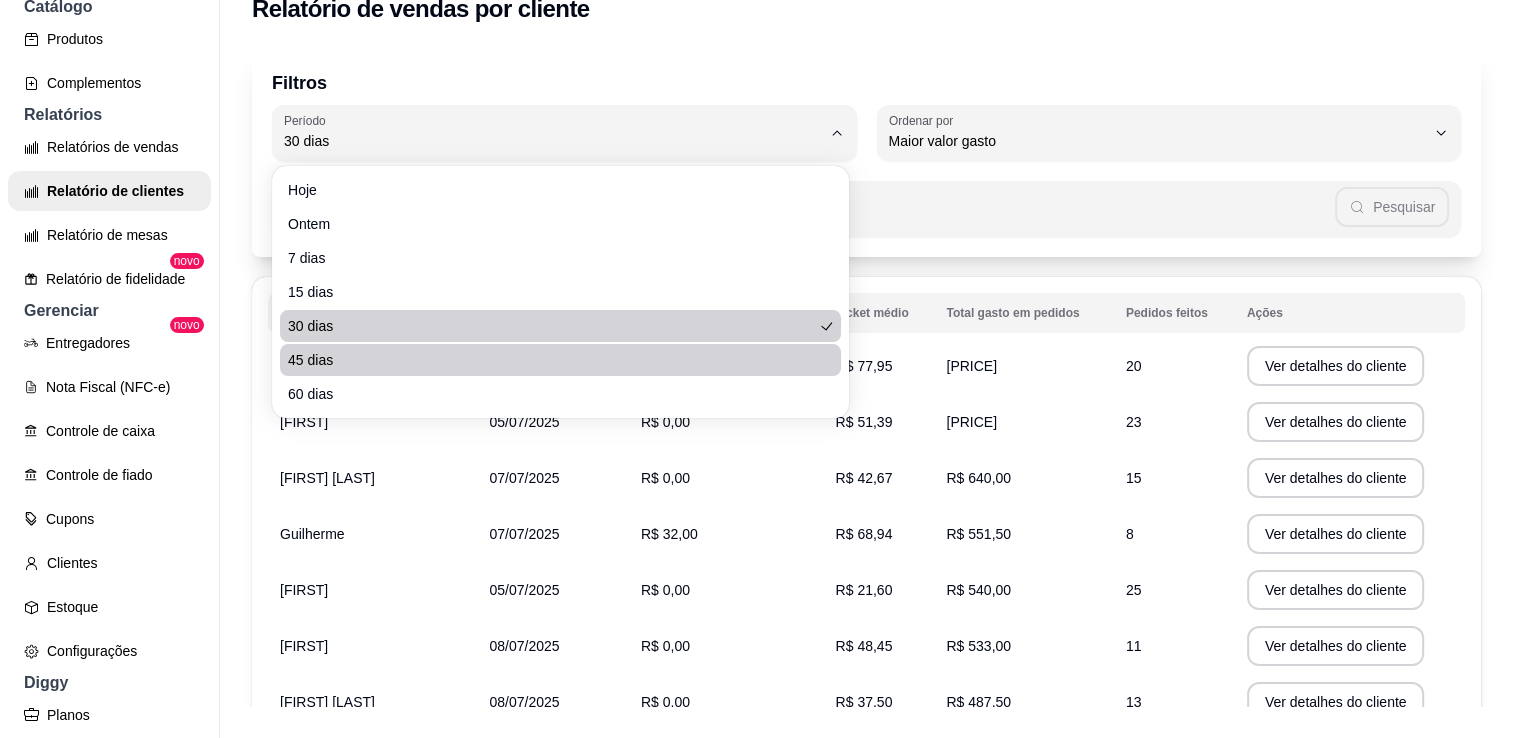 scroll, scrollTop: 32, scrollLeft: 0, axis: vertical 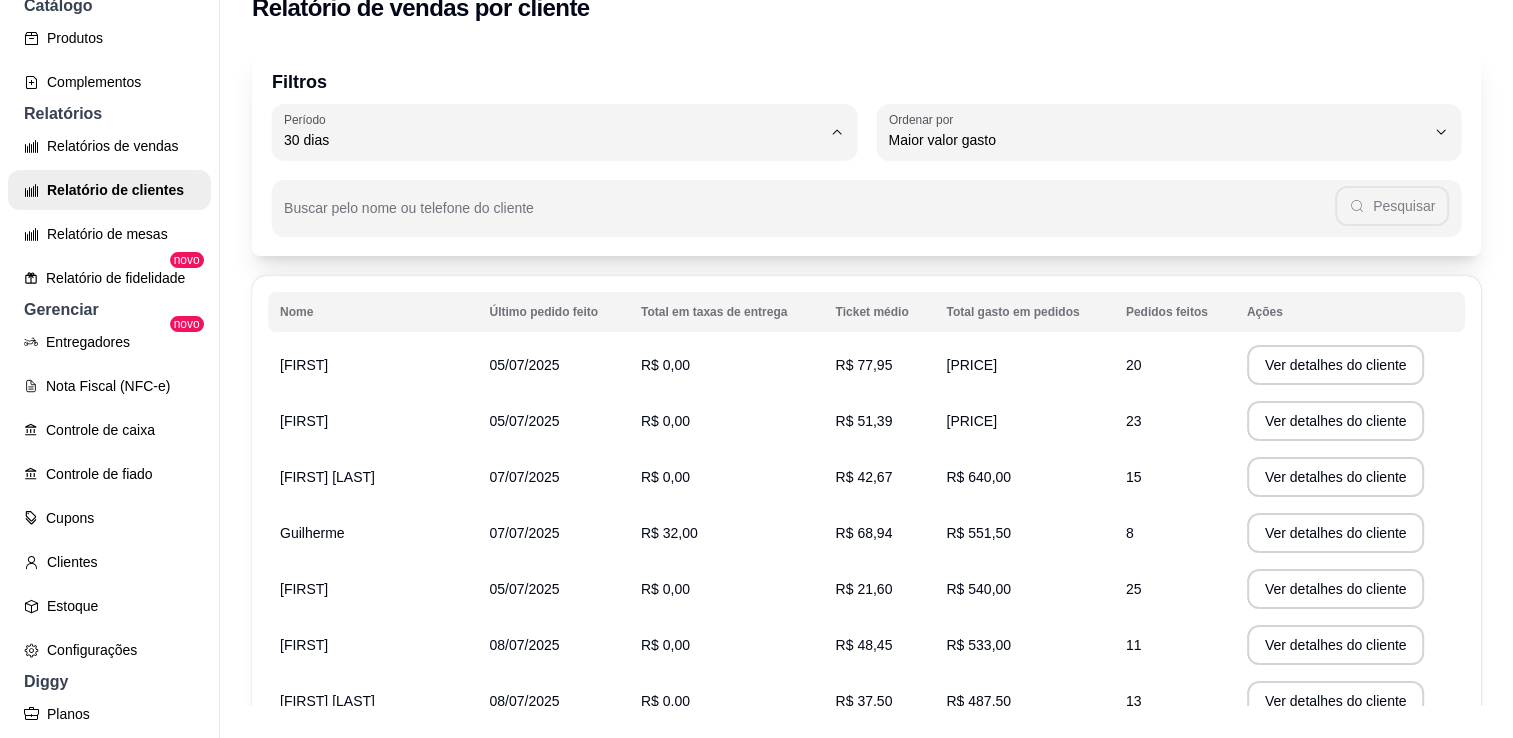 click on "60 dias" at bounding box center (551, 383) 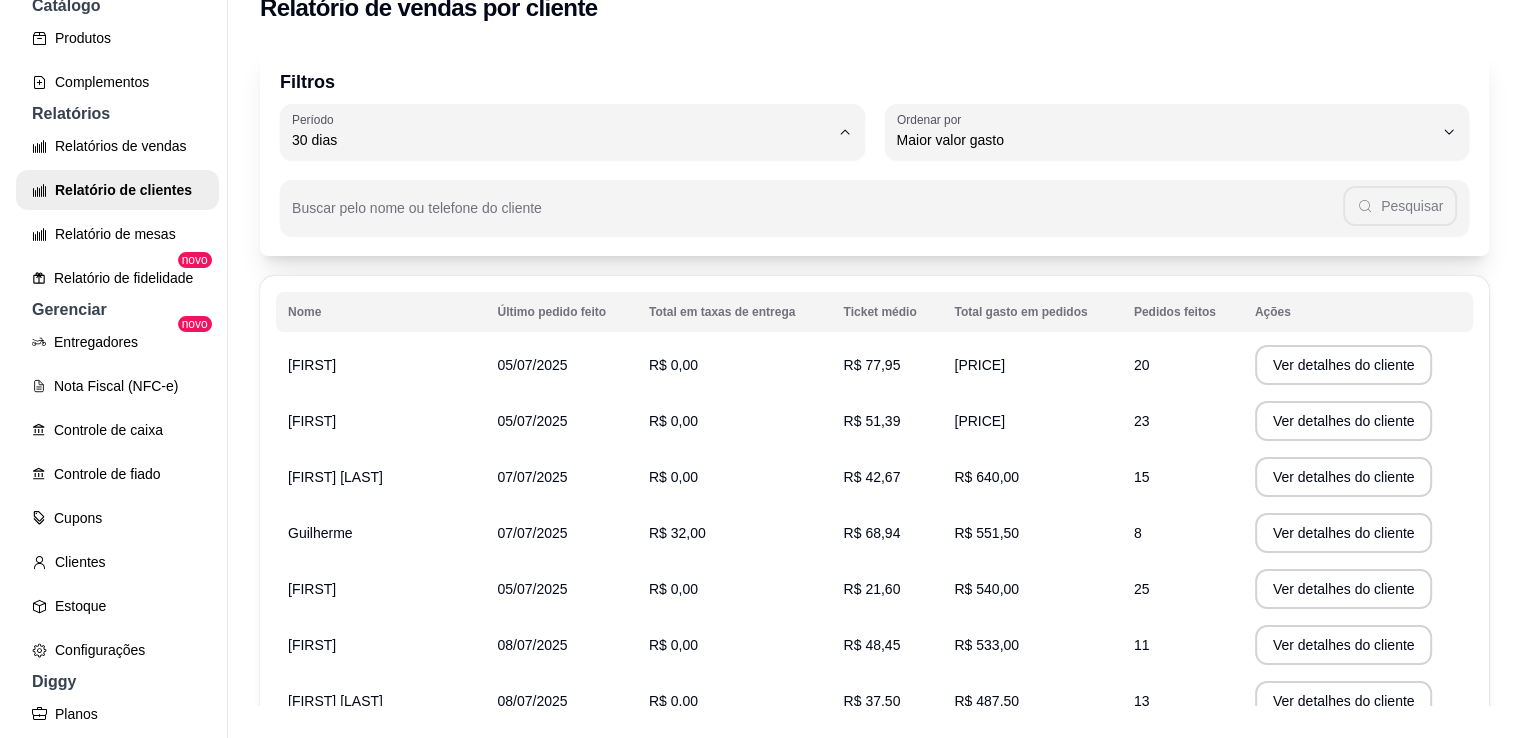 scroll, scrollTop: 19, scrollLeft: 0, axis: vertical 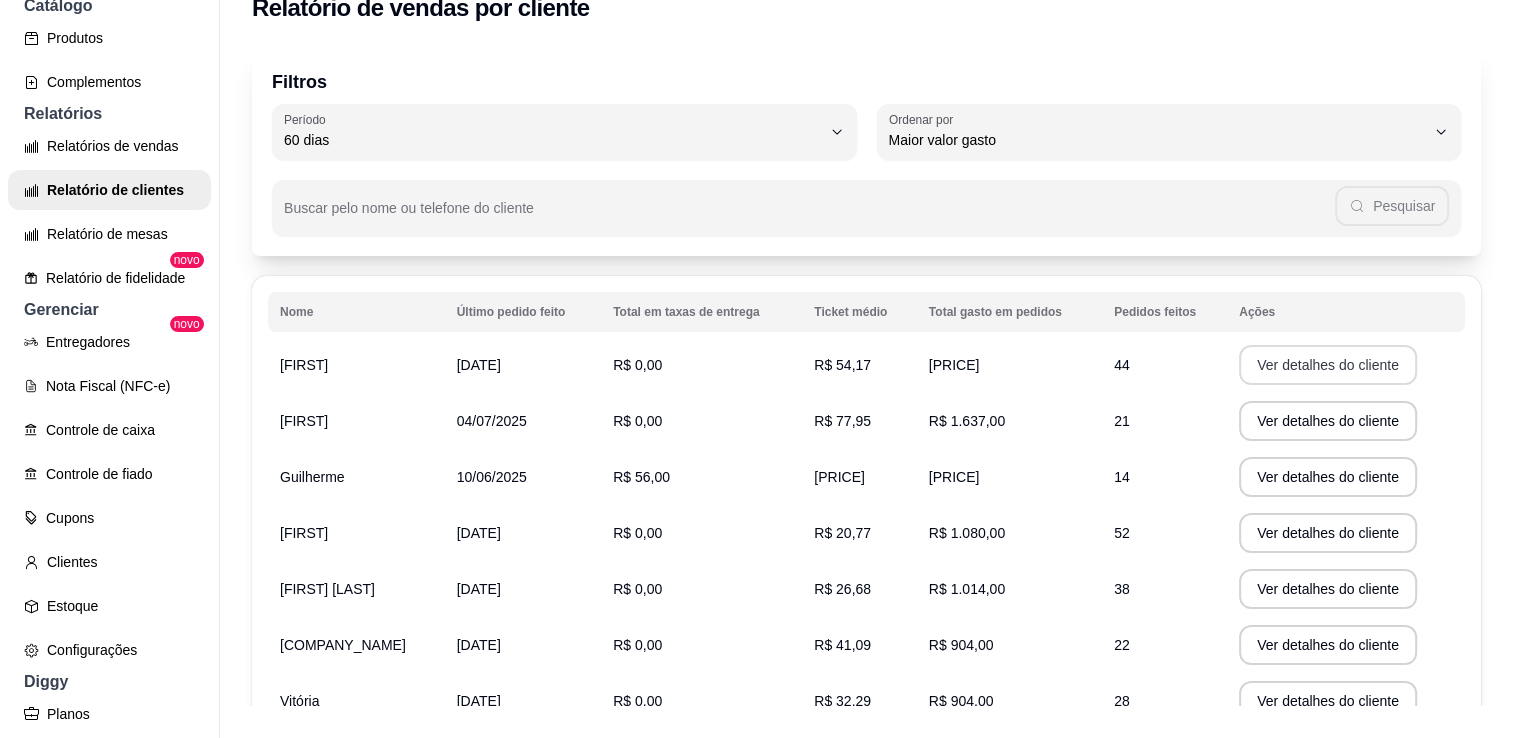 click on "Ver detalhes do cliente" at bounding box center (1328, 365) 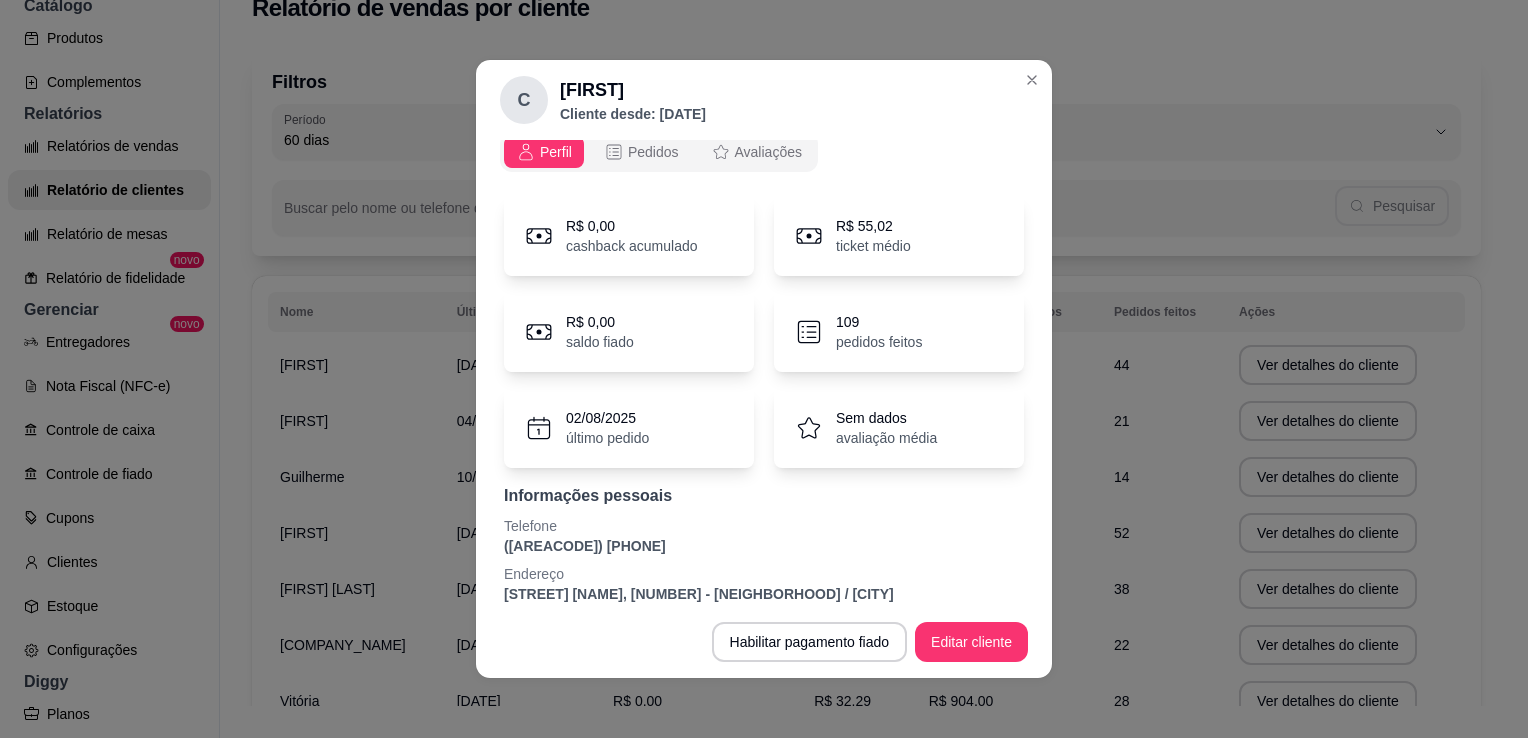 scroll, scrollTop: 33, scrollLeft: 0, axis: vertical 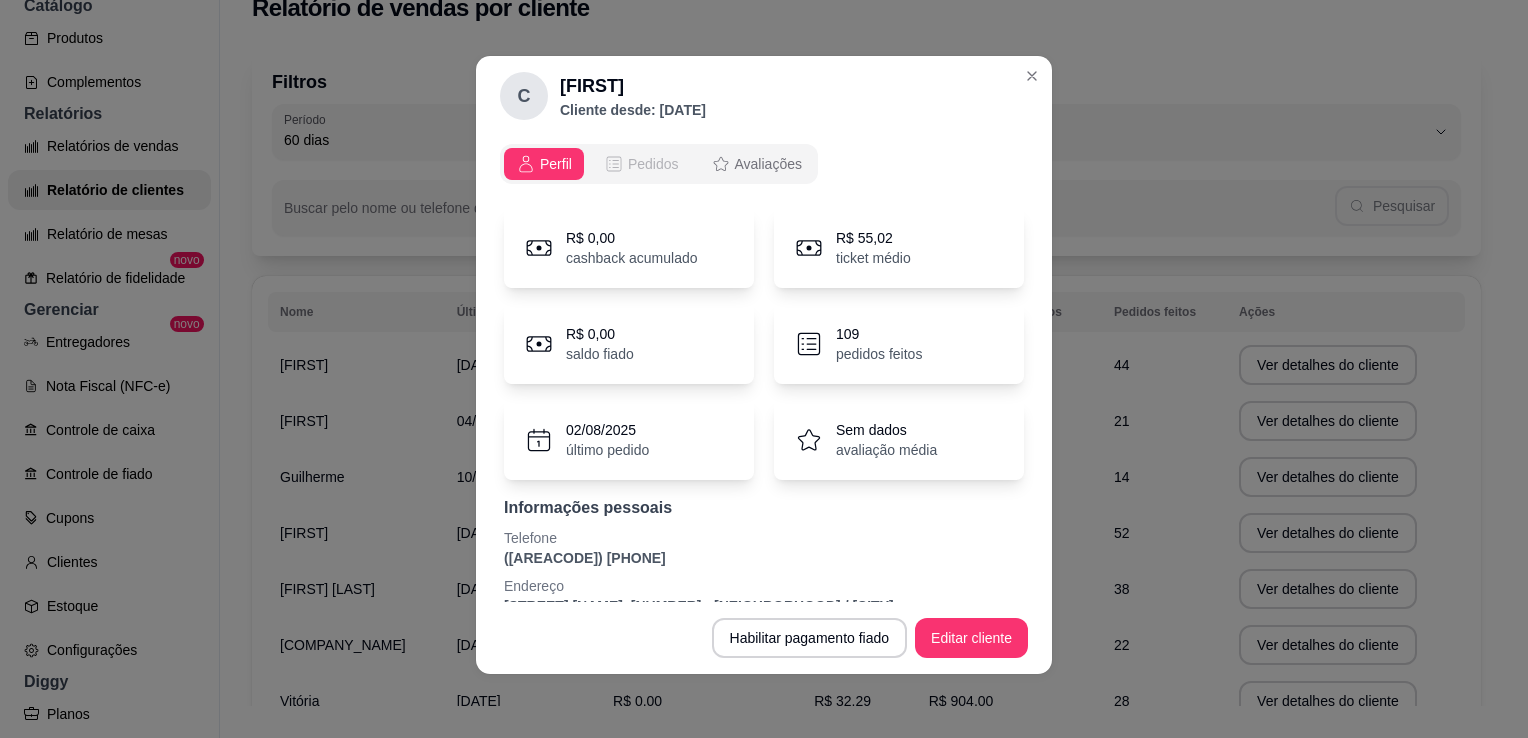 click on "Pedidos" at bounding box center [641, 164] 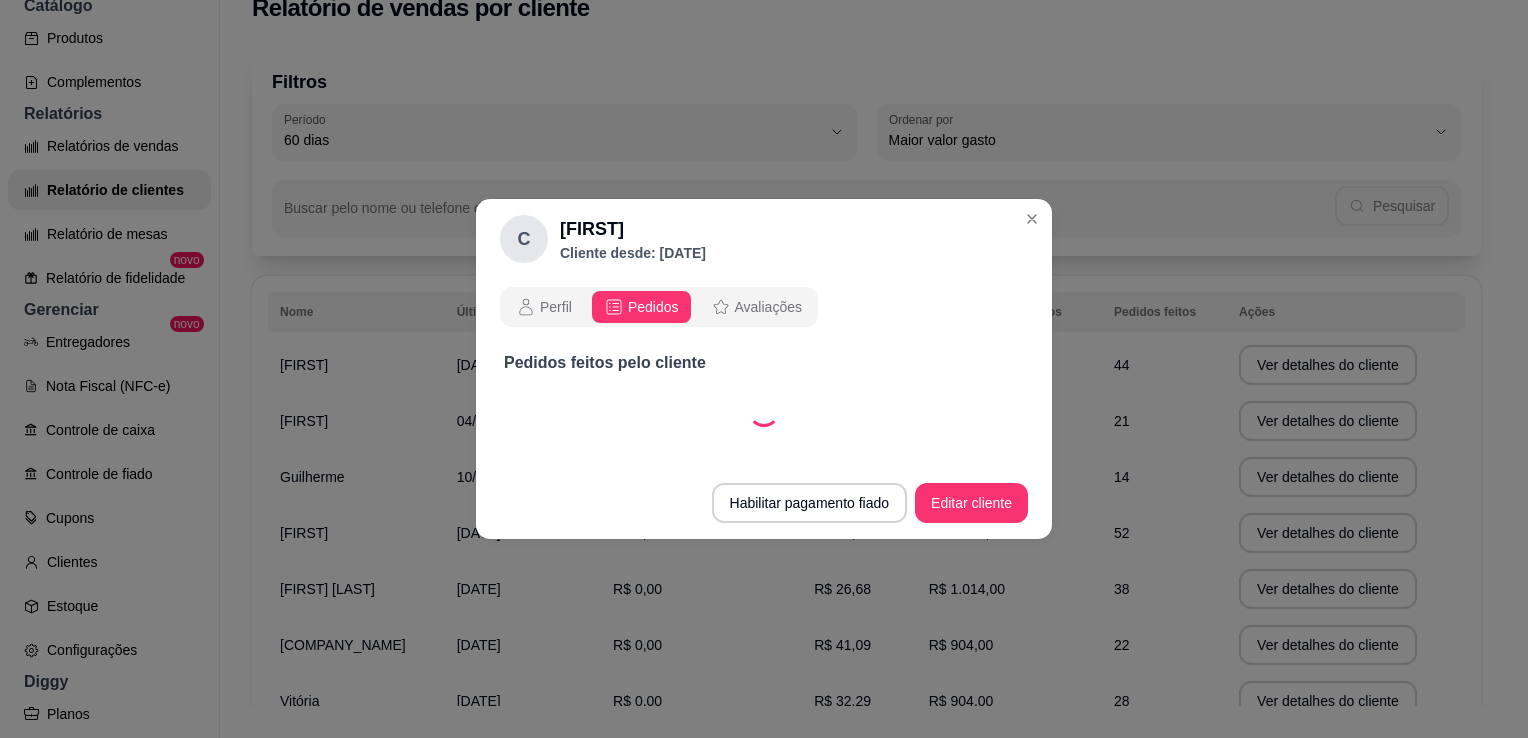 select on "30" 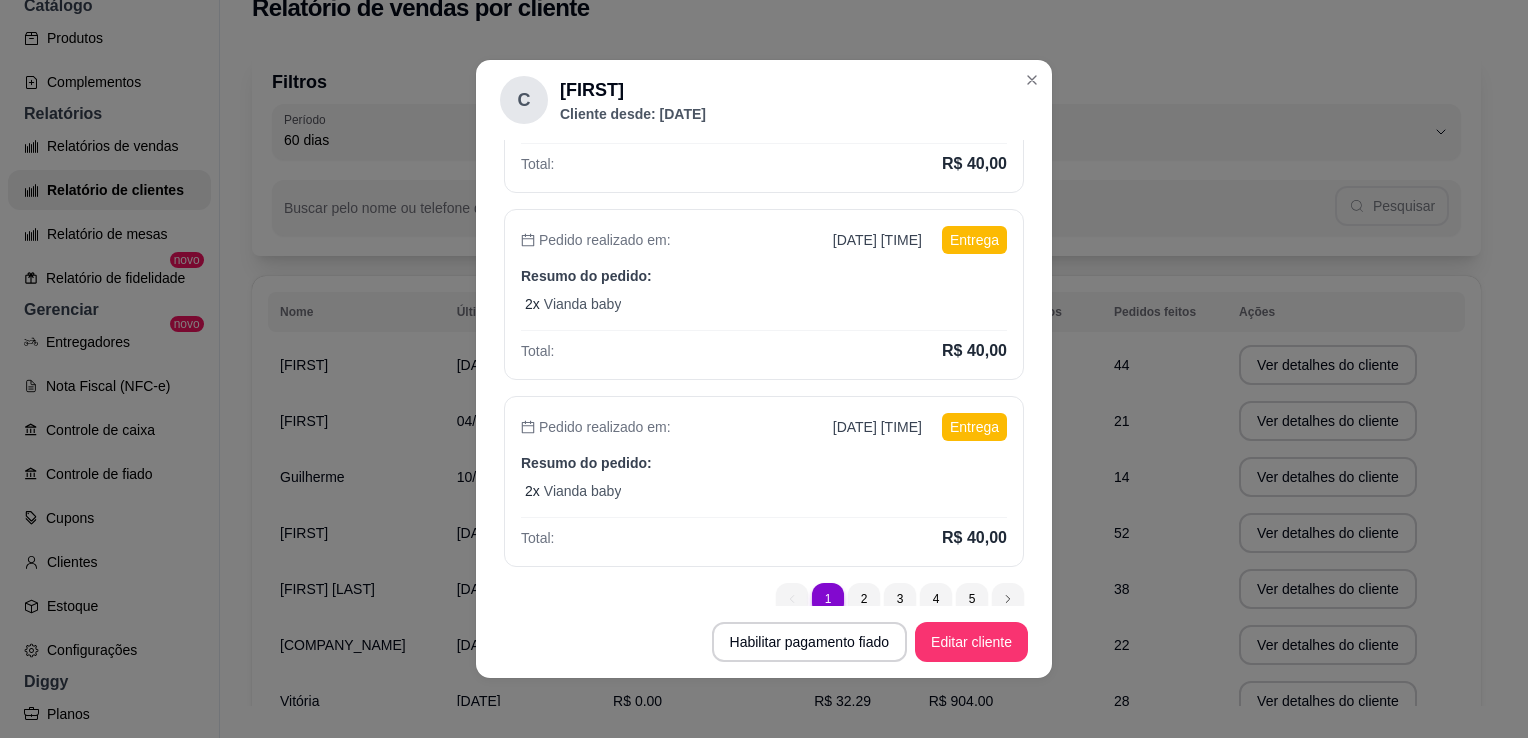 scroll, scrollTop: 725, scrollLeft: 0, axis: vertical 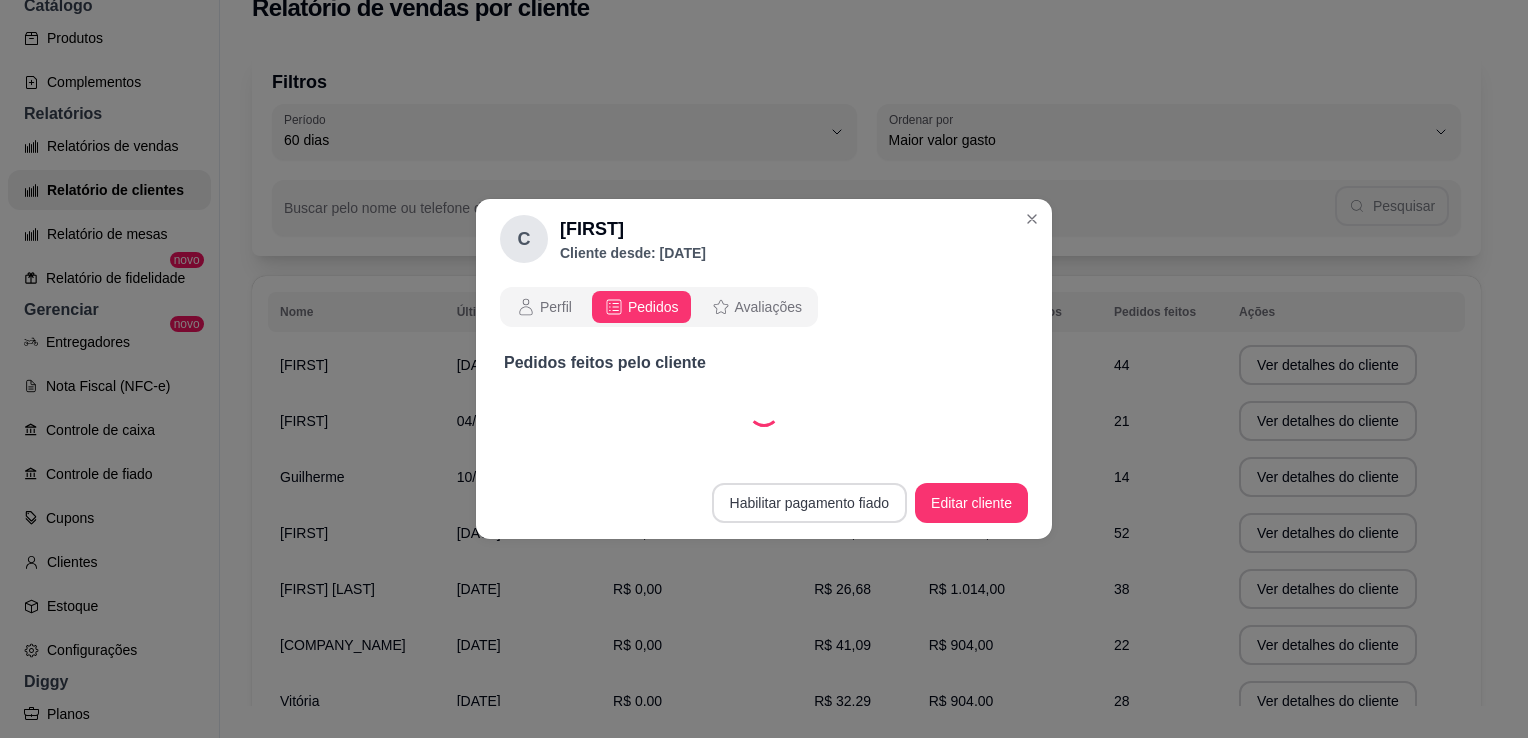 select on "30" 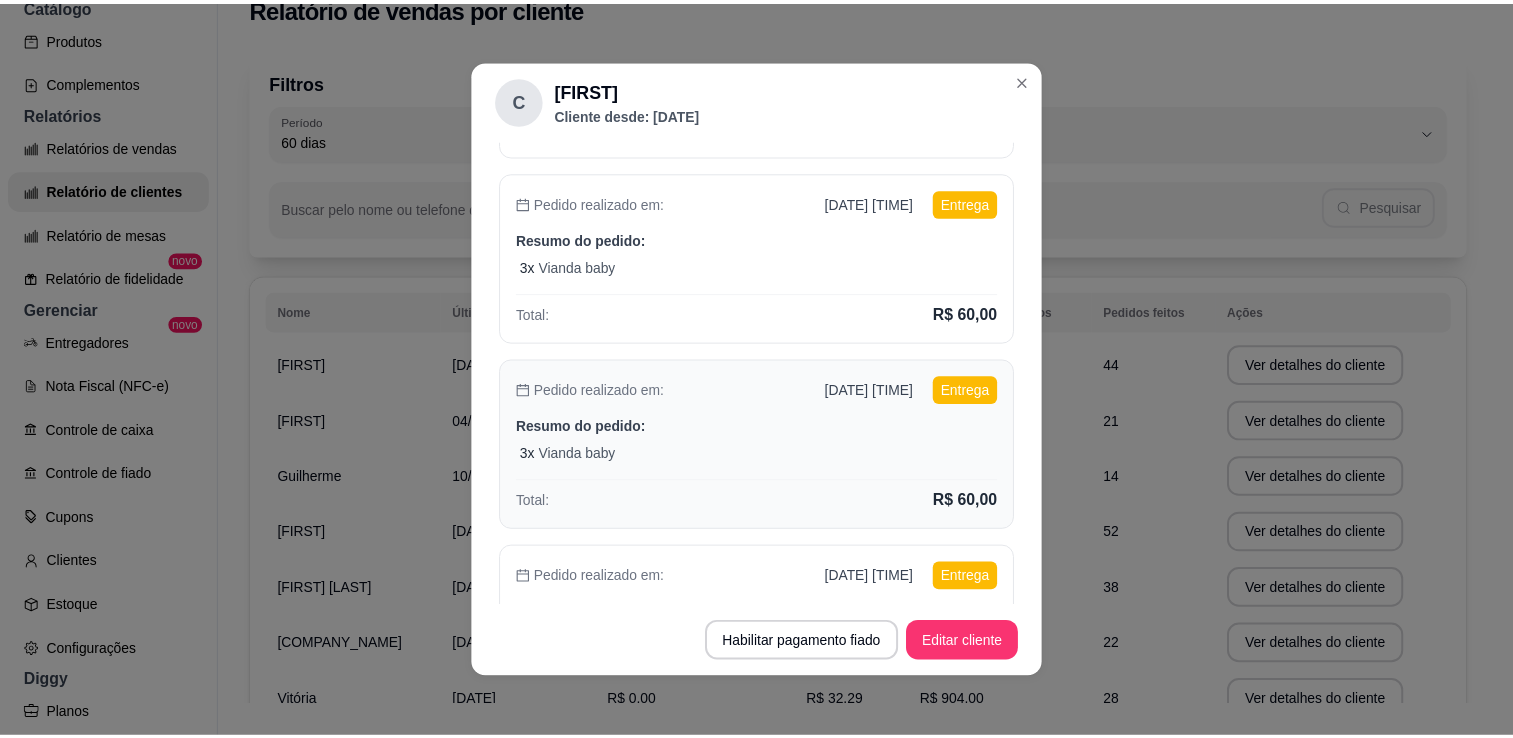 scroll, scrollTop: 573, scrollLeft: 0, axis: vertical 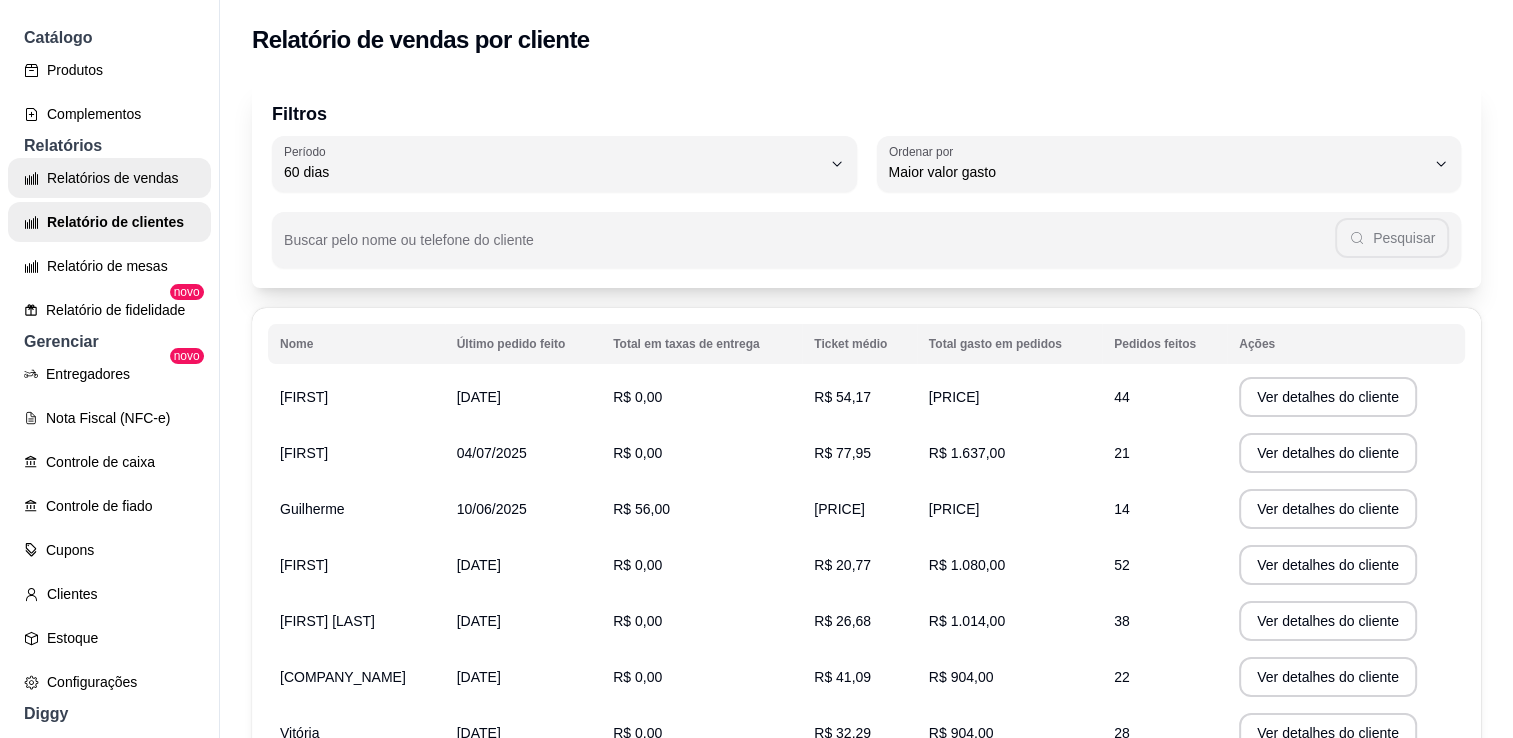 click on "Relatórios de vendas" at bounding box center (109, 178) 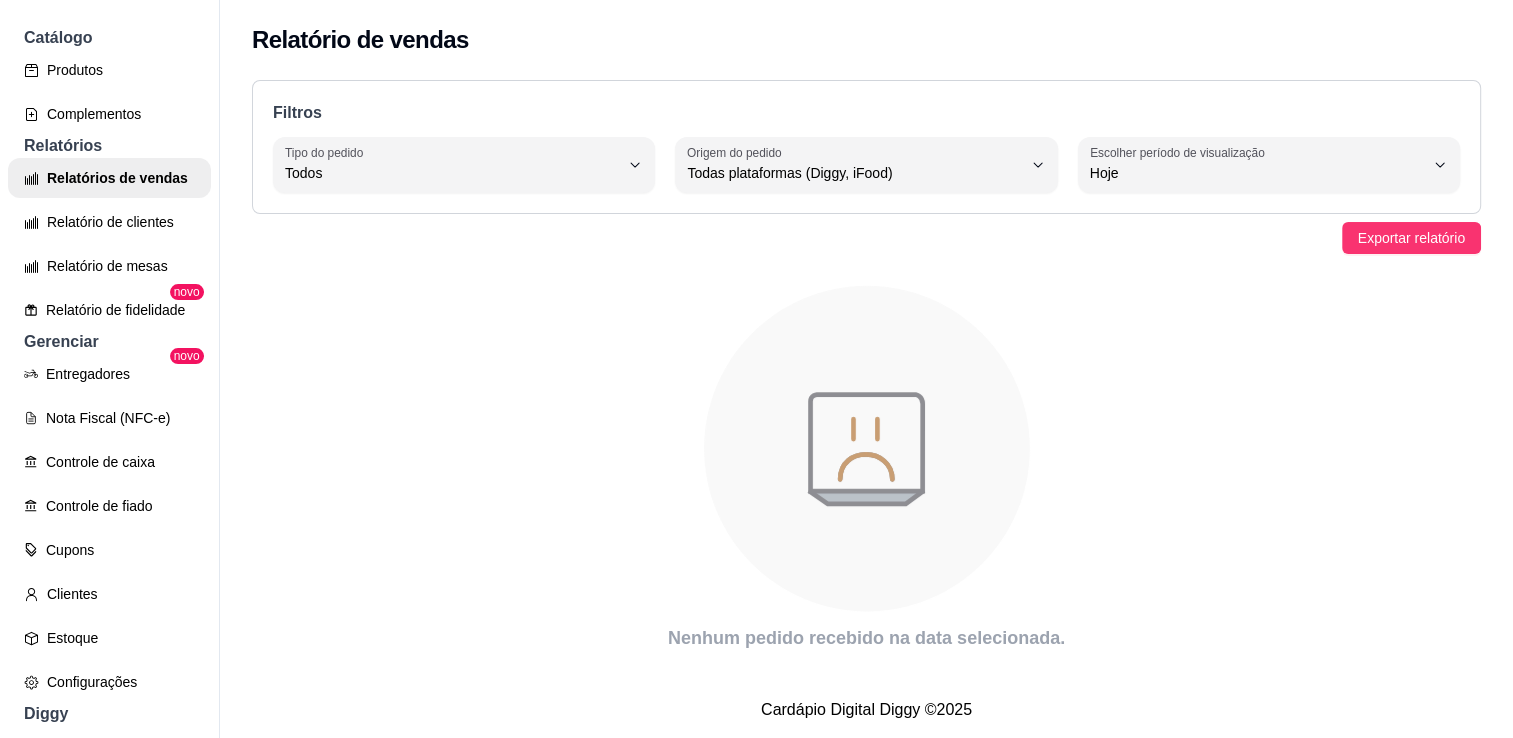 scroll, scrollTop: 8, scrollLeft: 0, axis: vertical 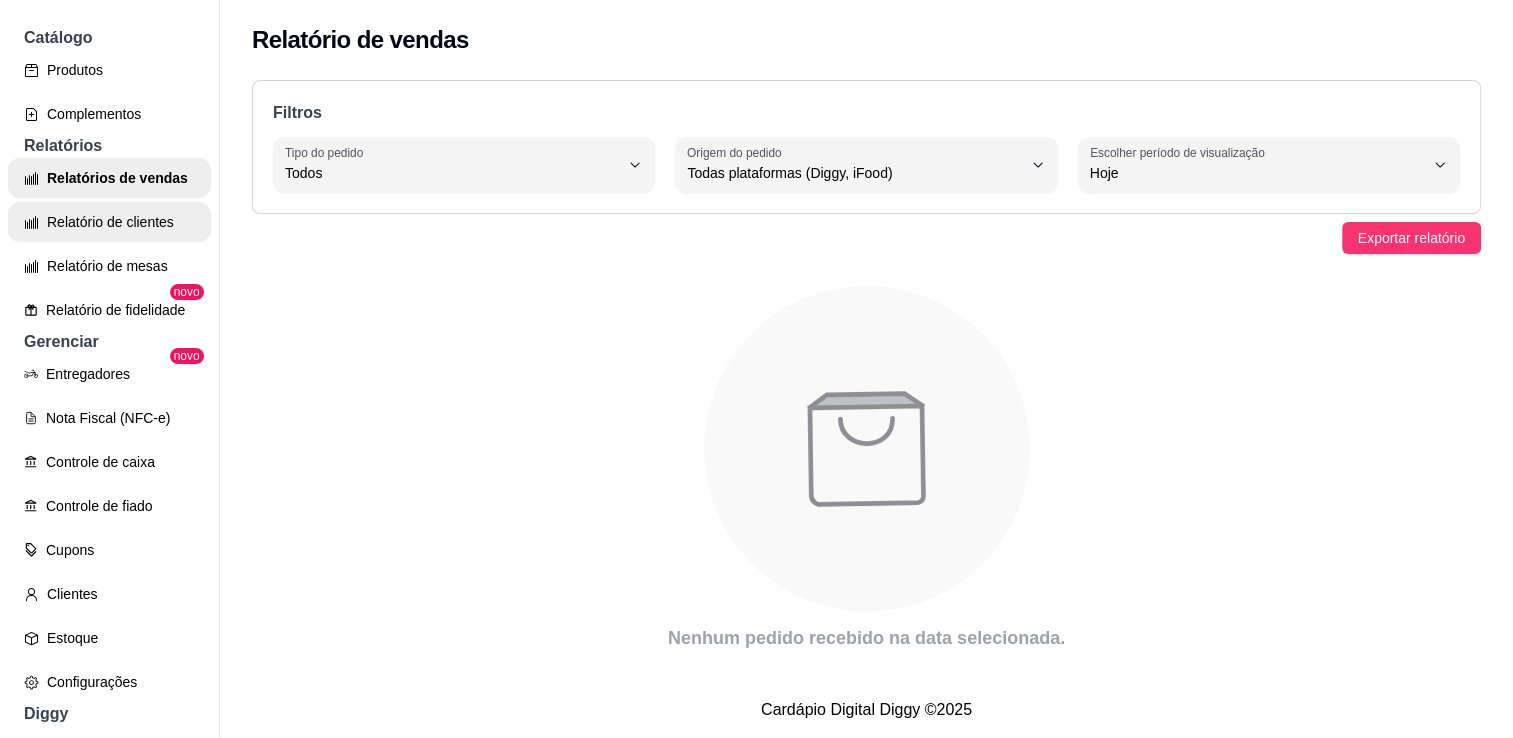 click on "Relatório de clientes" at bounding box center (109, 222) 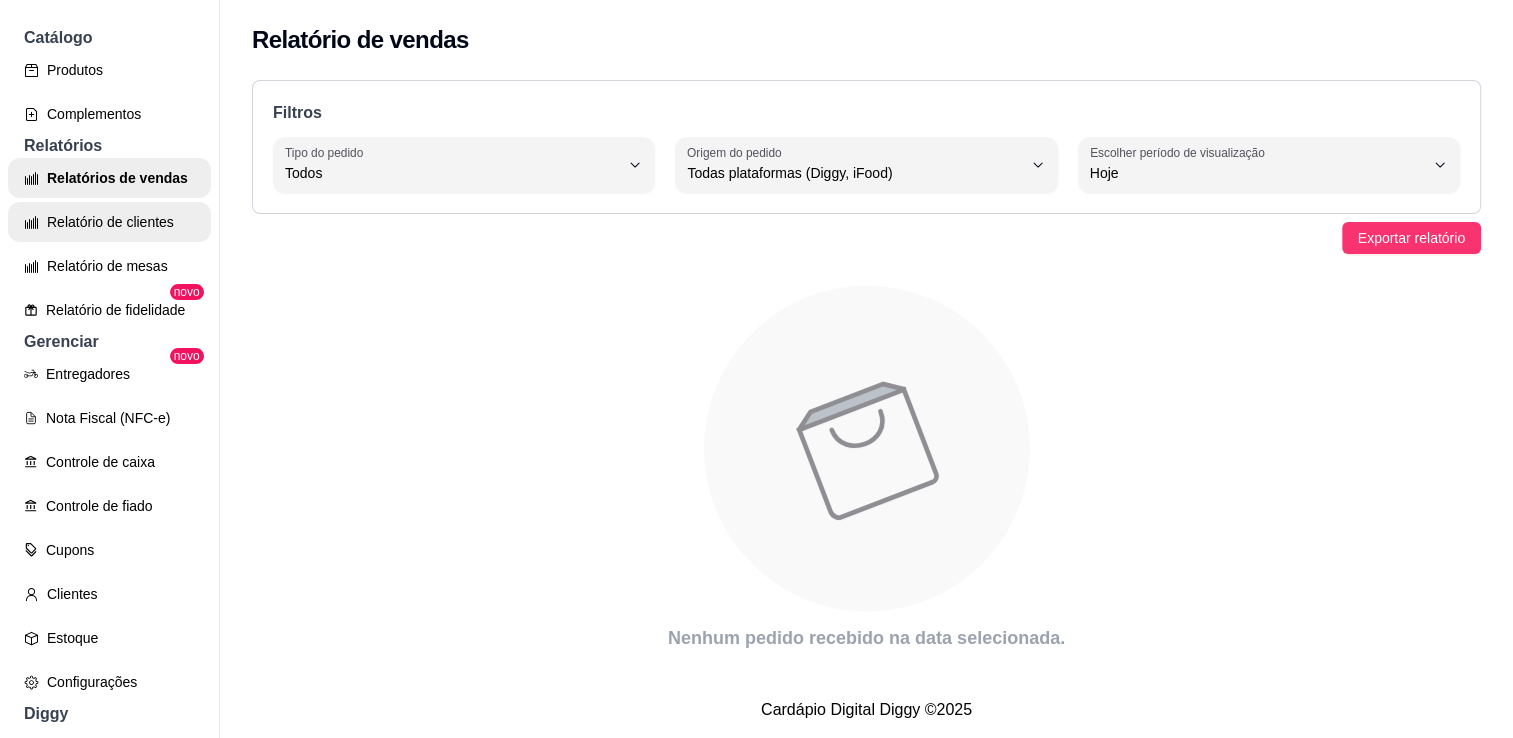 scroll, scrollTop: 0, scrollLeft: 0, axis: both 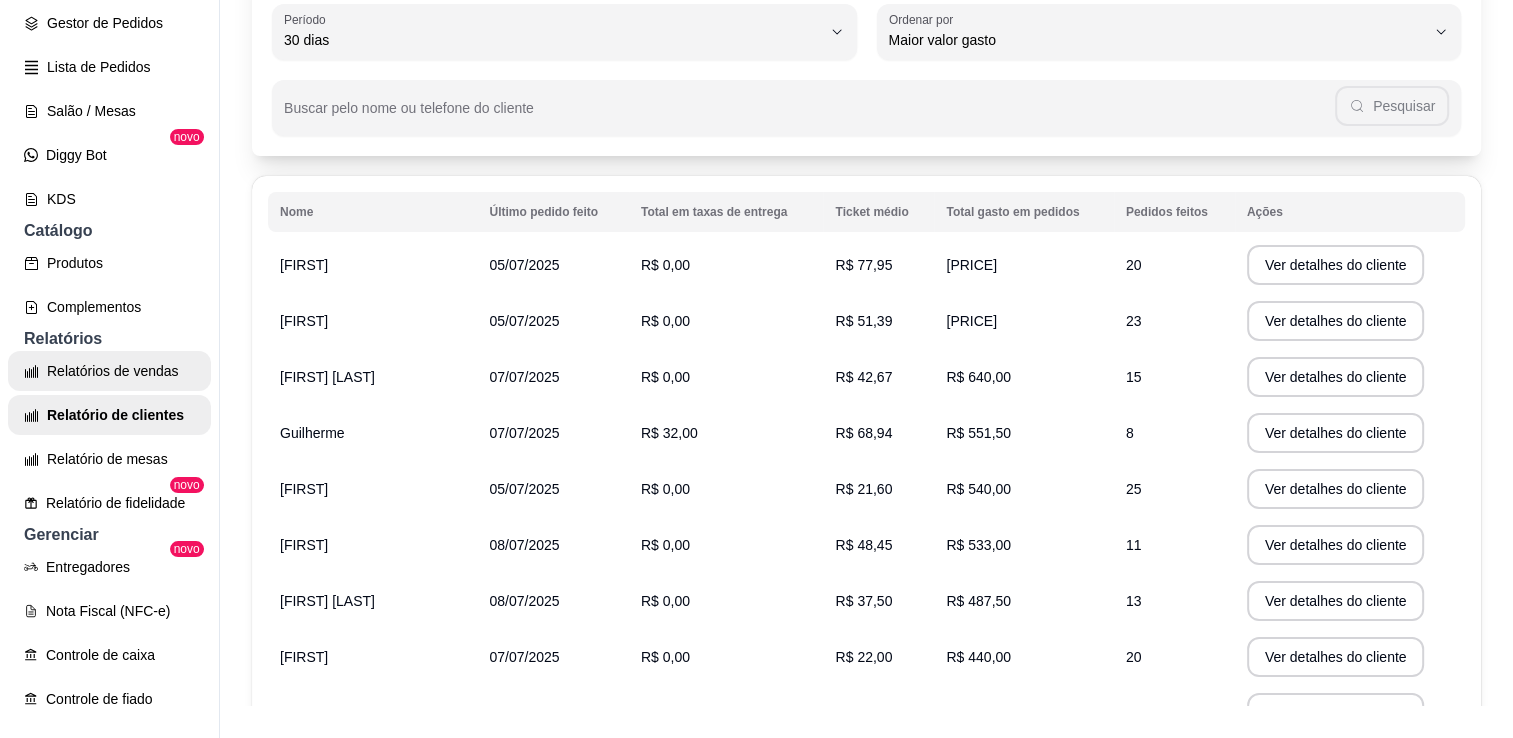 click on "Relatórios de vendas" at bounding box center [109, 371] 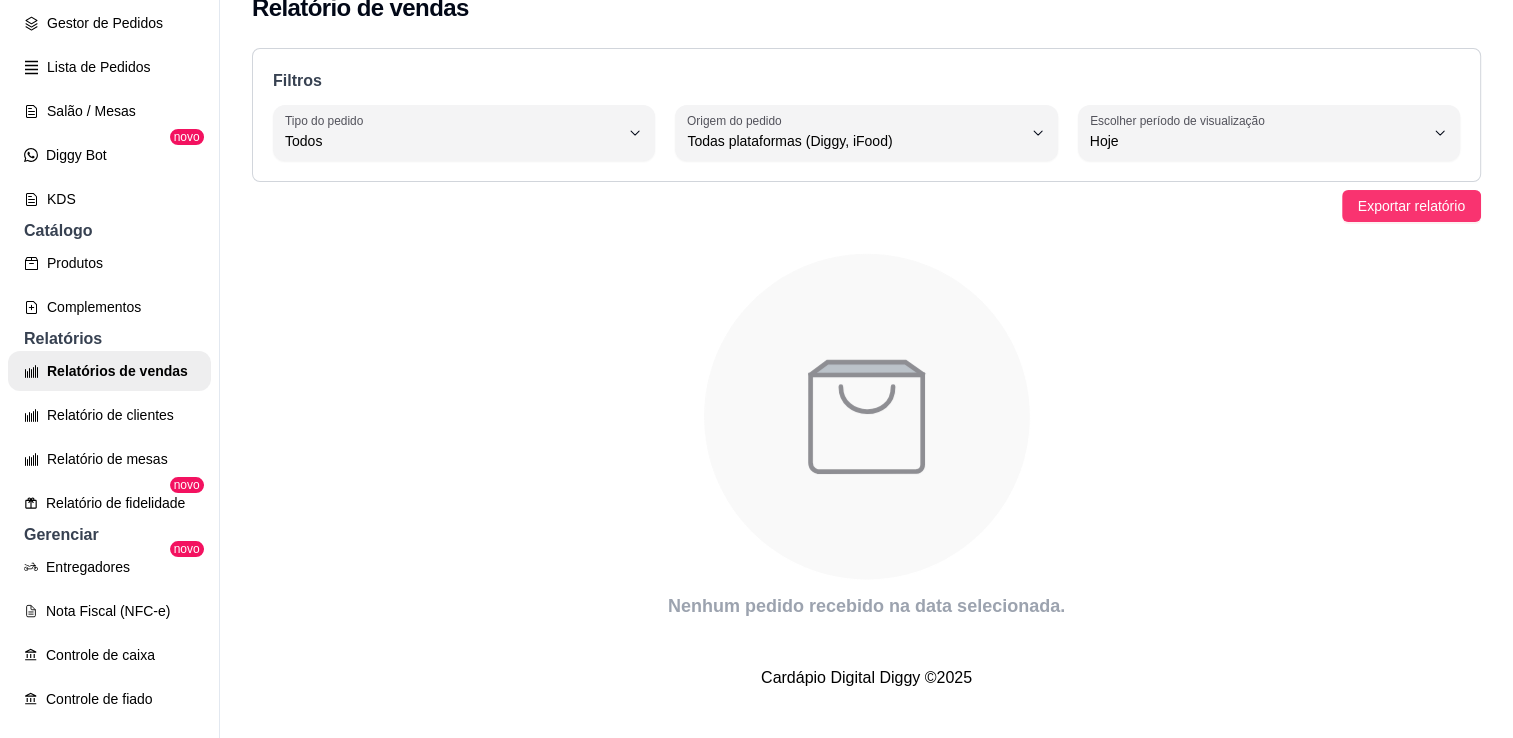 scroll, scrollTop: 0, scrollLeft: 0, axis: both 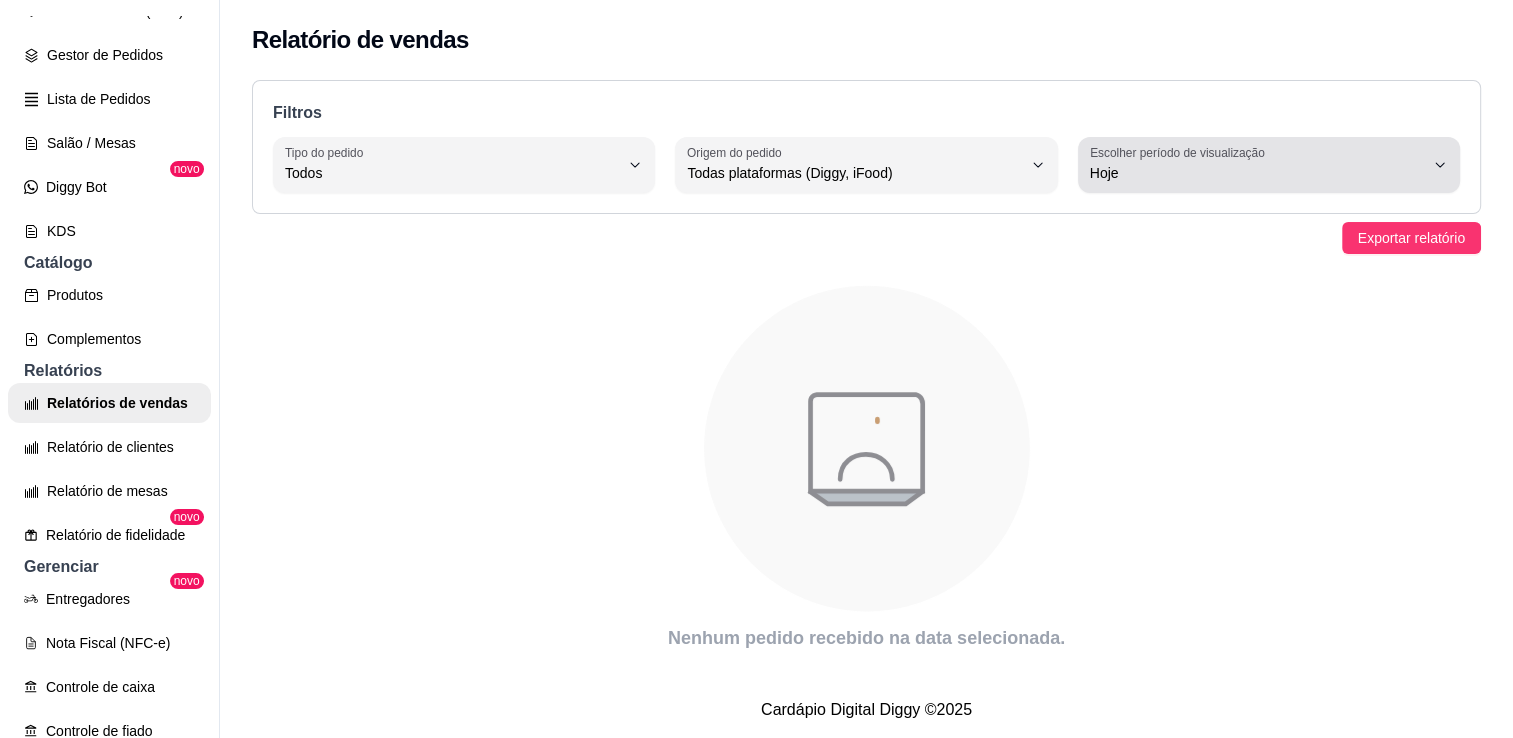 click on "Hoje" at bounding box center (1257, 165) 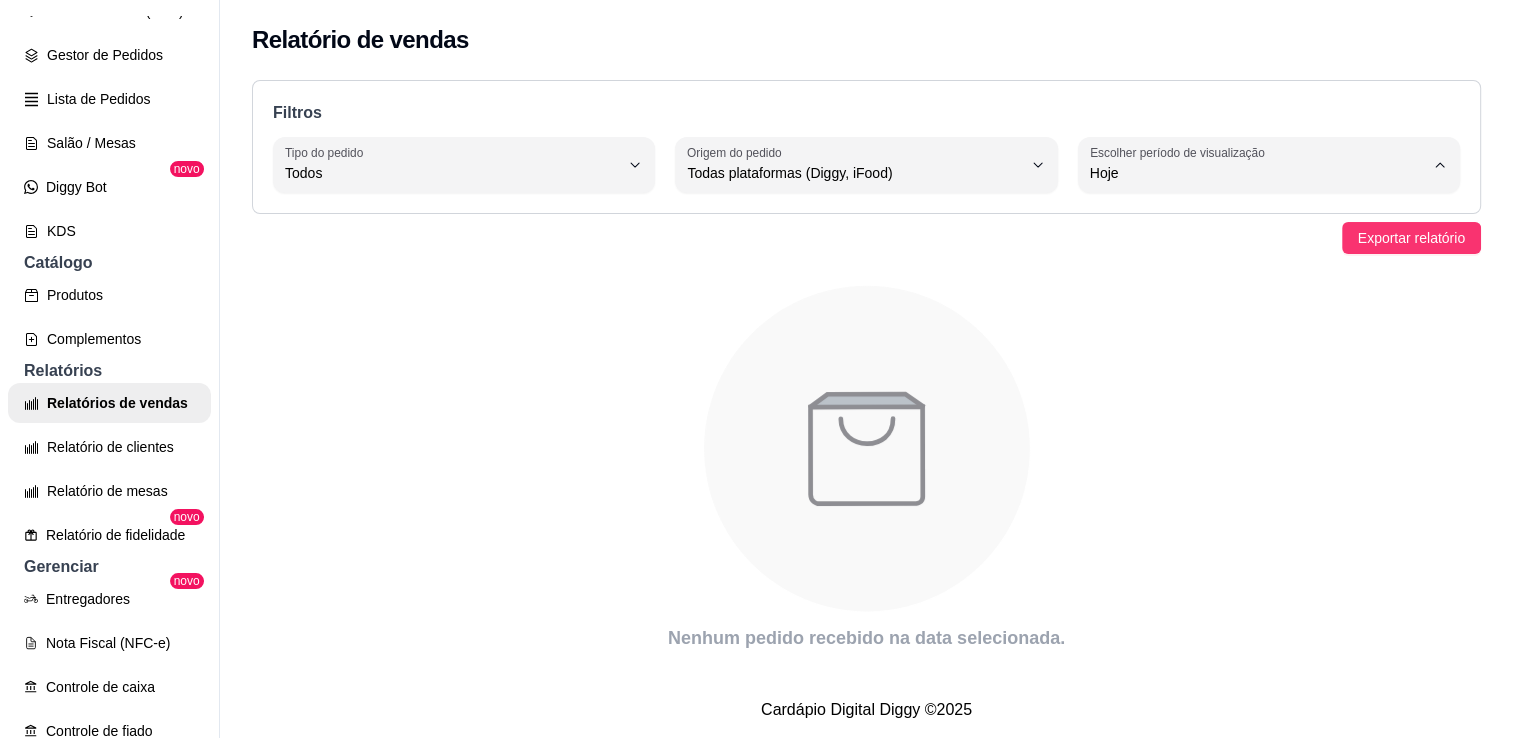 click on "30 dias" at bounding box center [1256, 350] 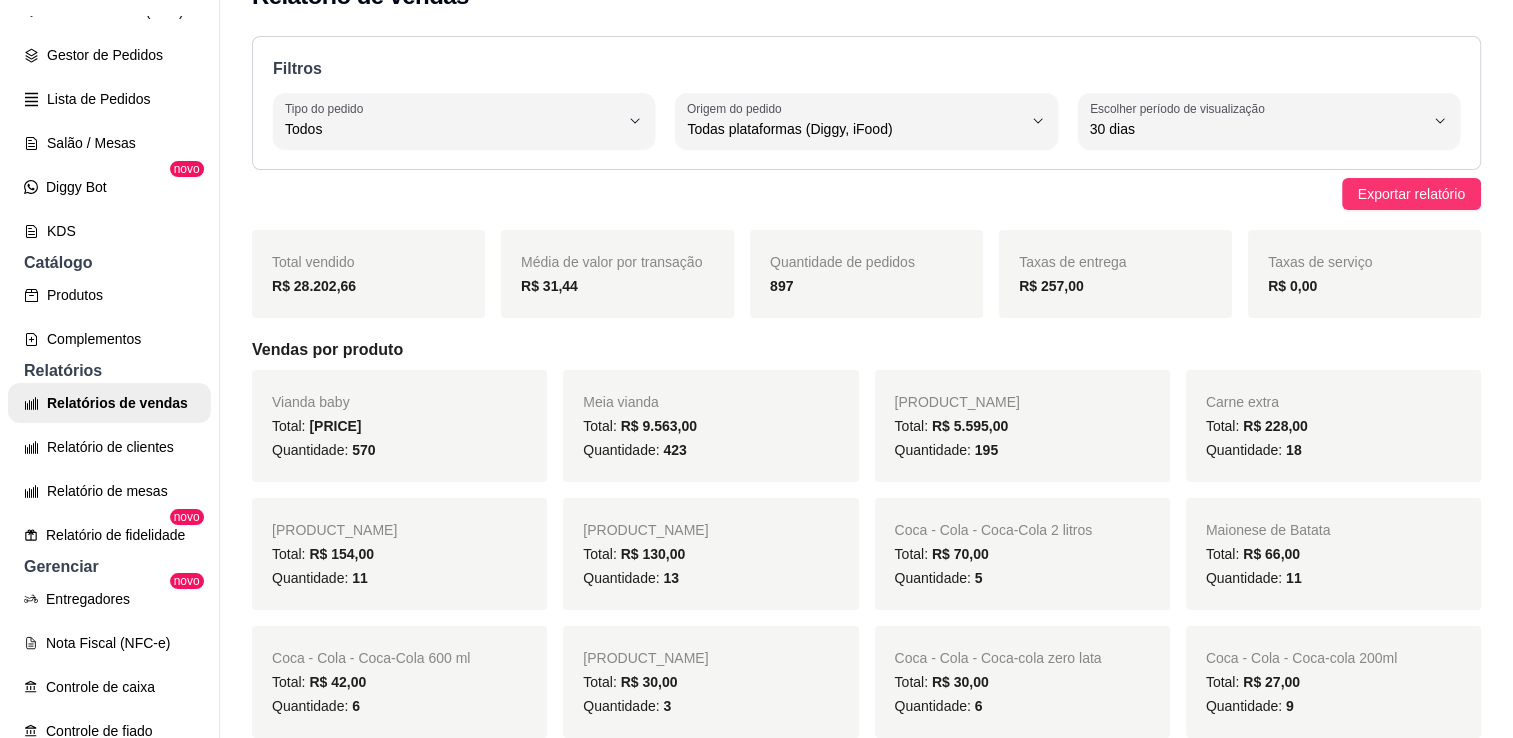 scroll, scrollTop: 0, scrollLeft: 0, axis: both 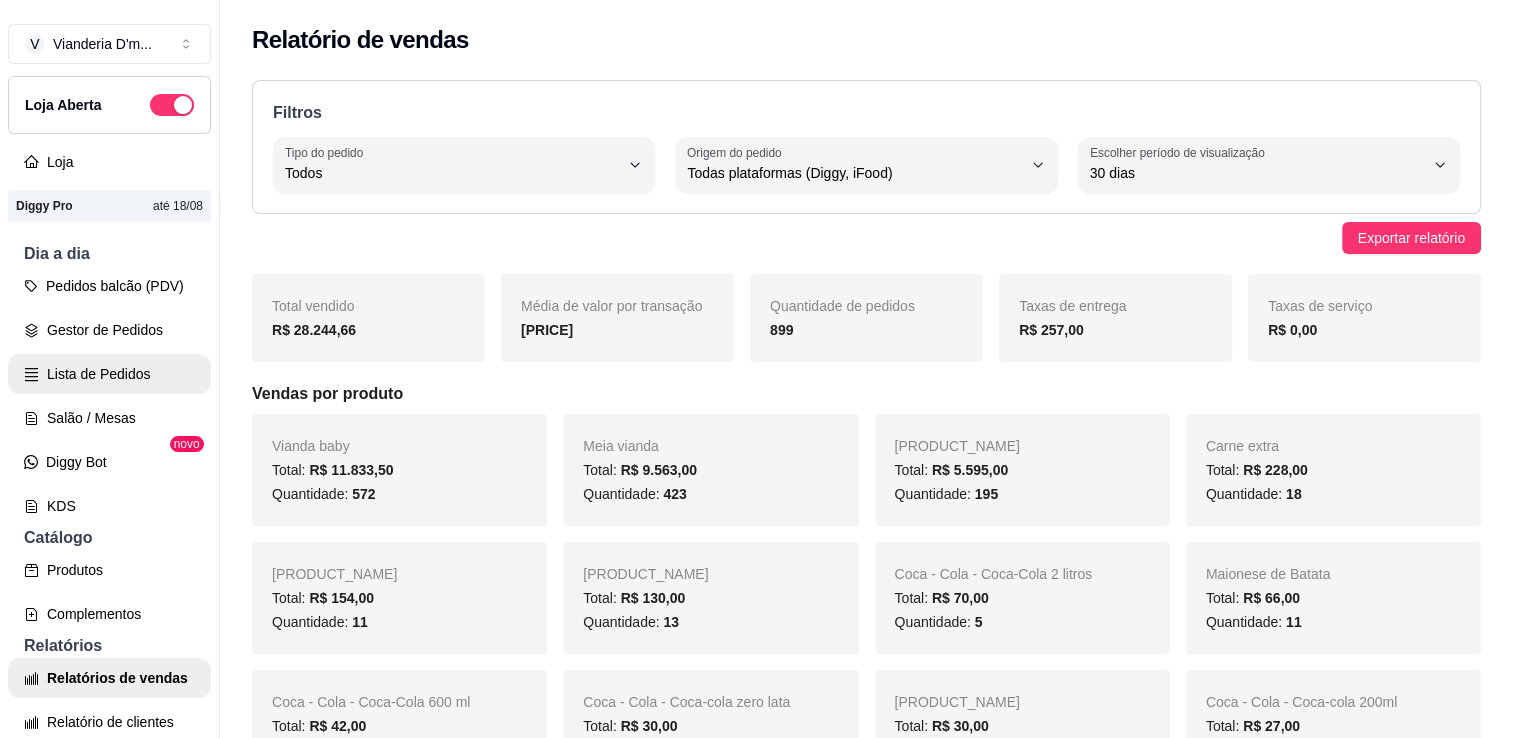 click on "Lista de Pedidos" at bounding box center (109, 374) 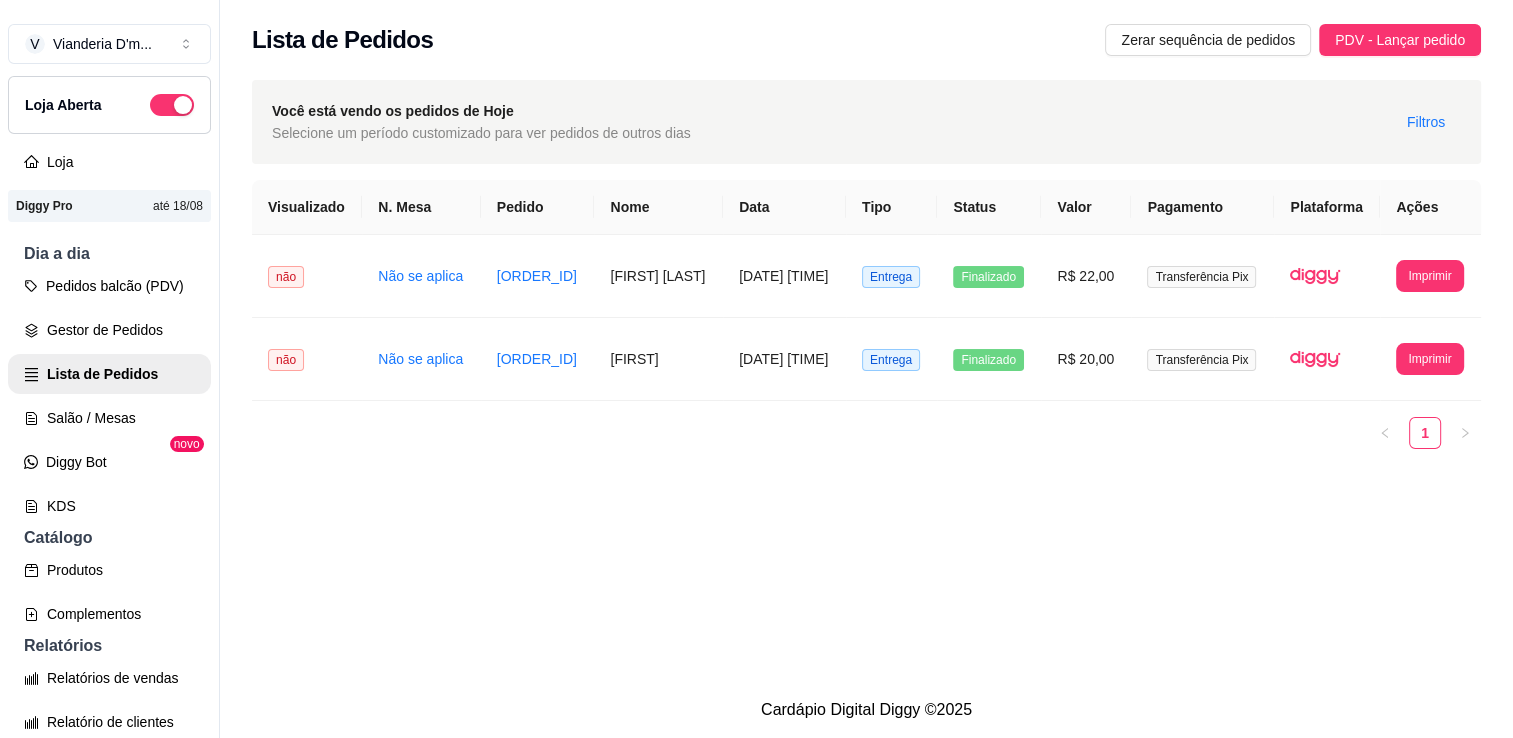 click on "**********" at bounding box center (866, 278) 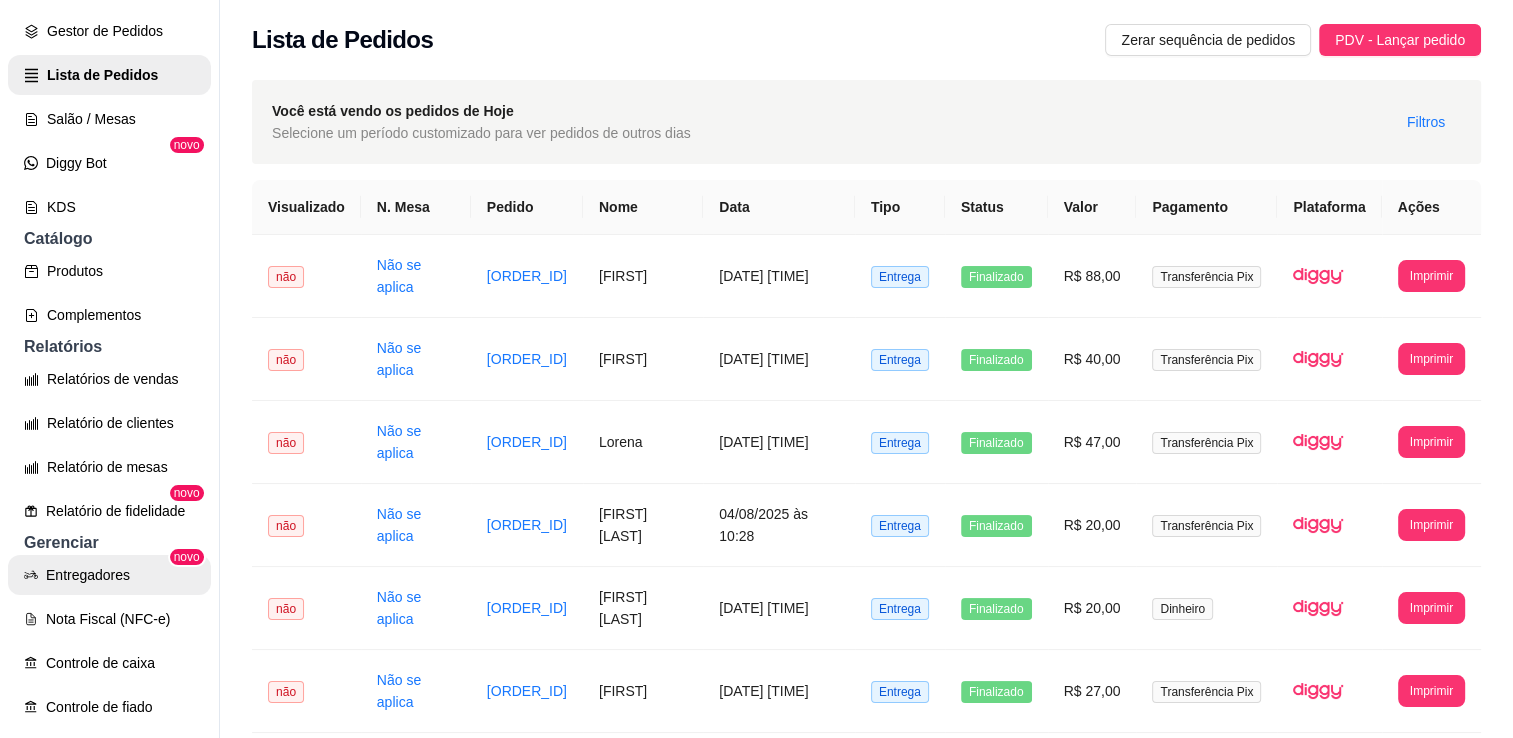 scroll, scrollTop: 300, scrollLeft: 0, axis: vertical 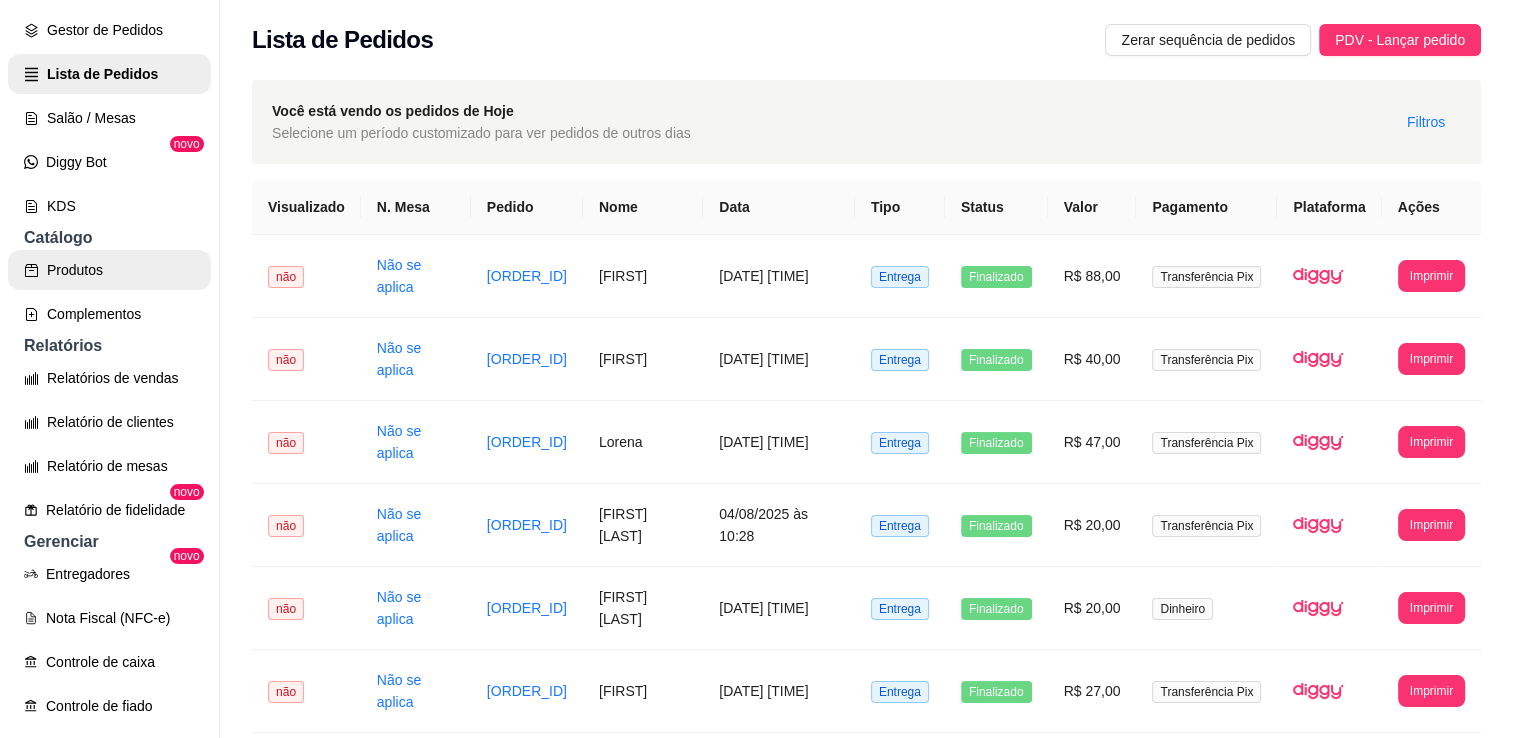 click on "Produtos" at bounding box center (109, 270) 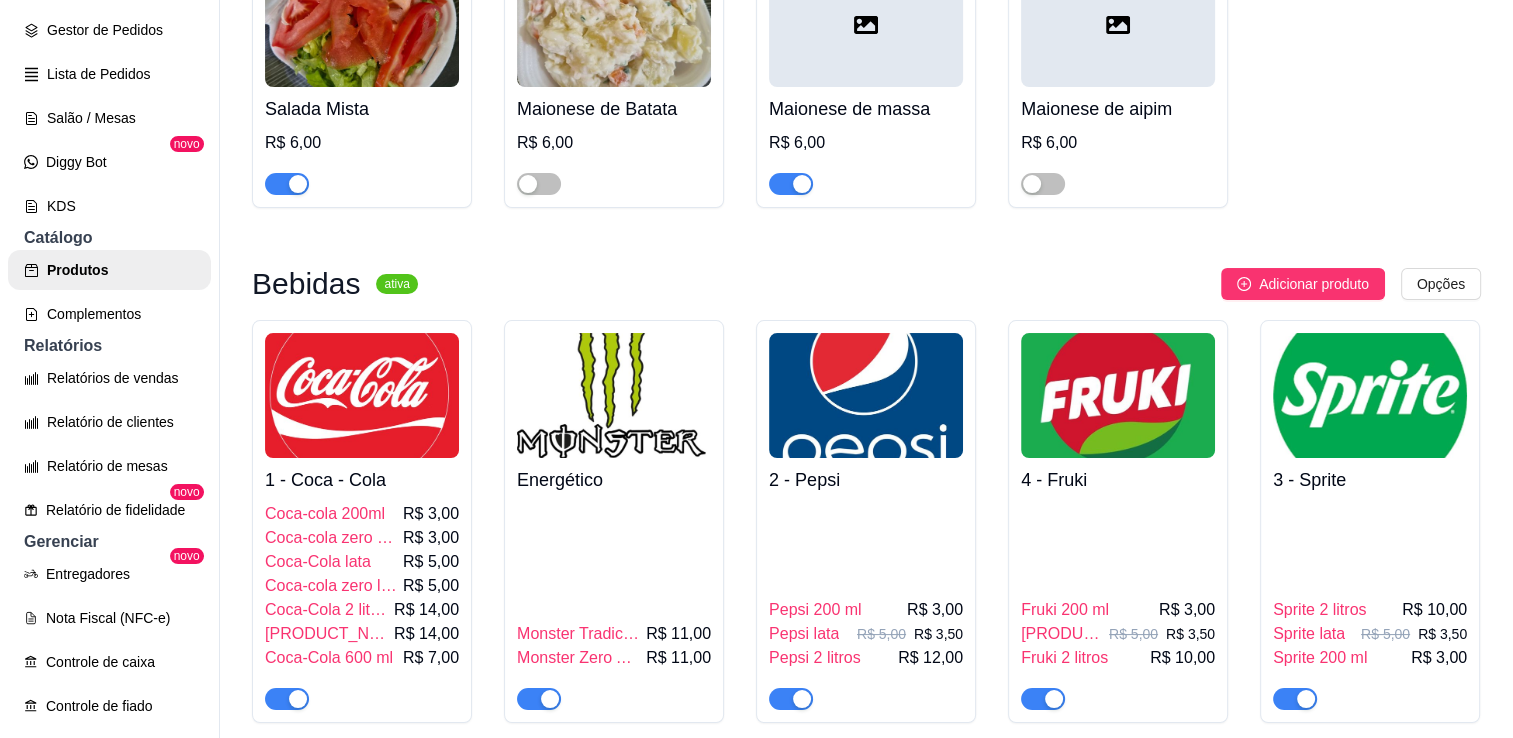 scroll, scrollTop: 1400, scrollLeft: 0, axis: vertical 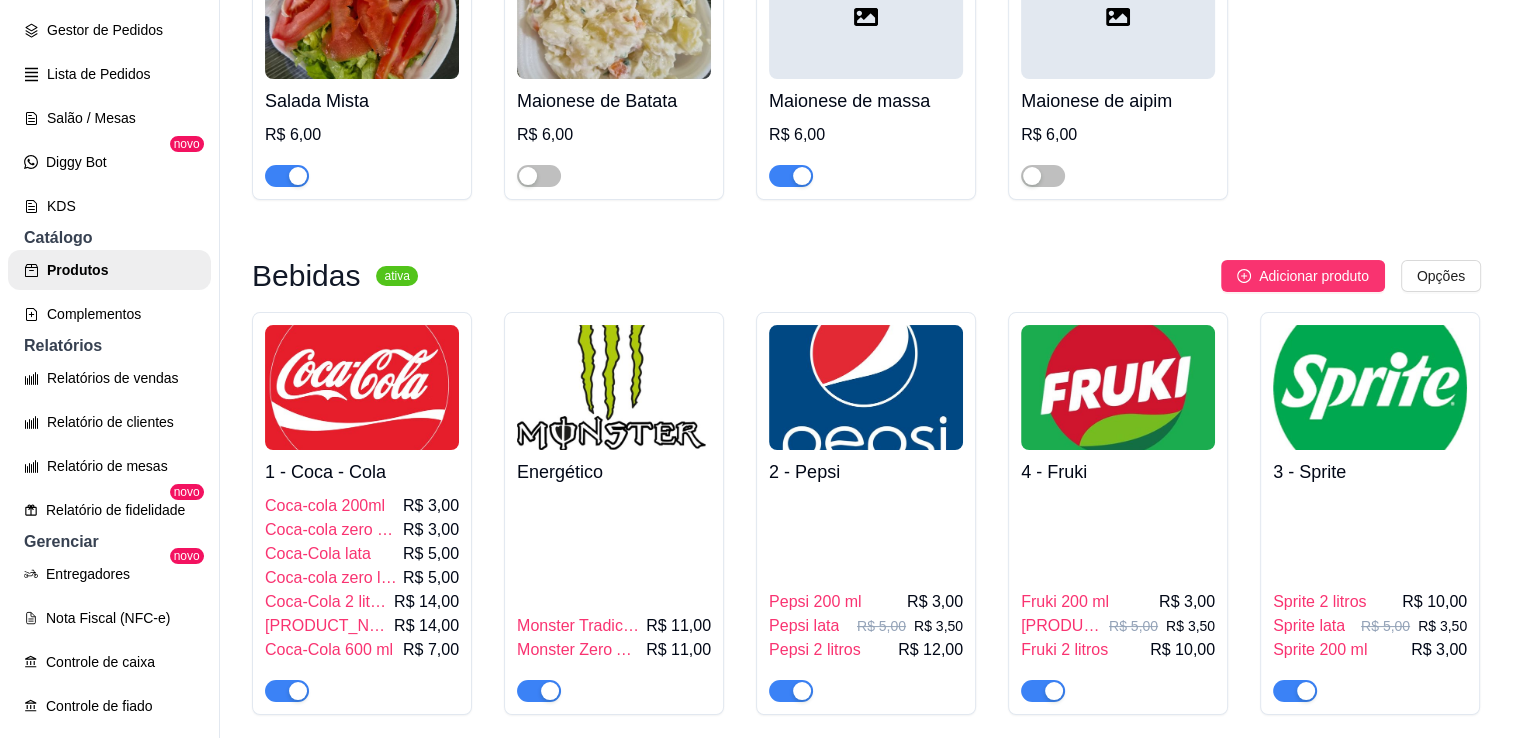 click at bounding box center (791, 176) 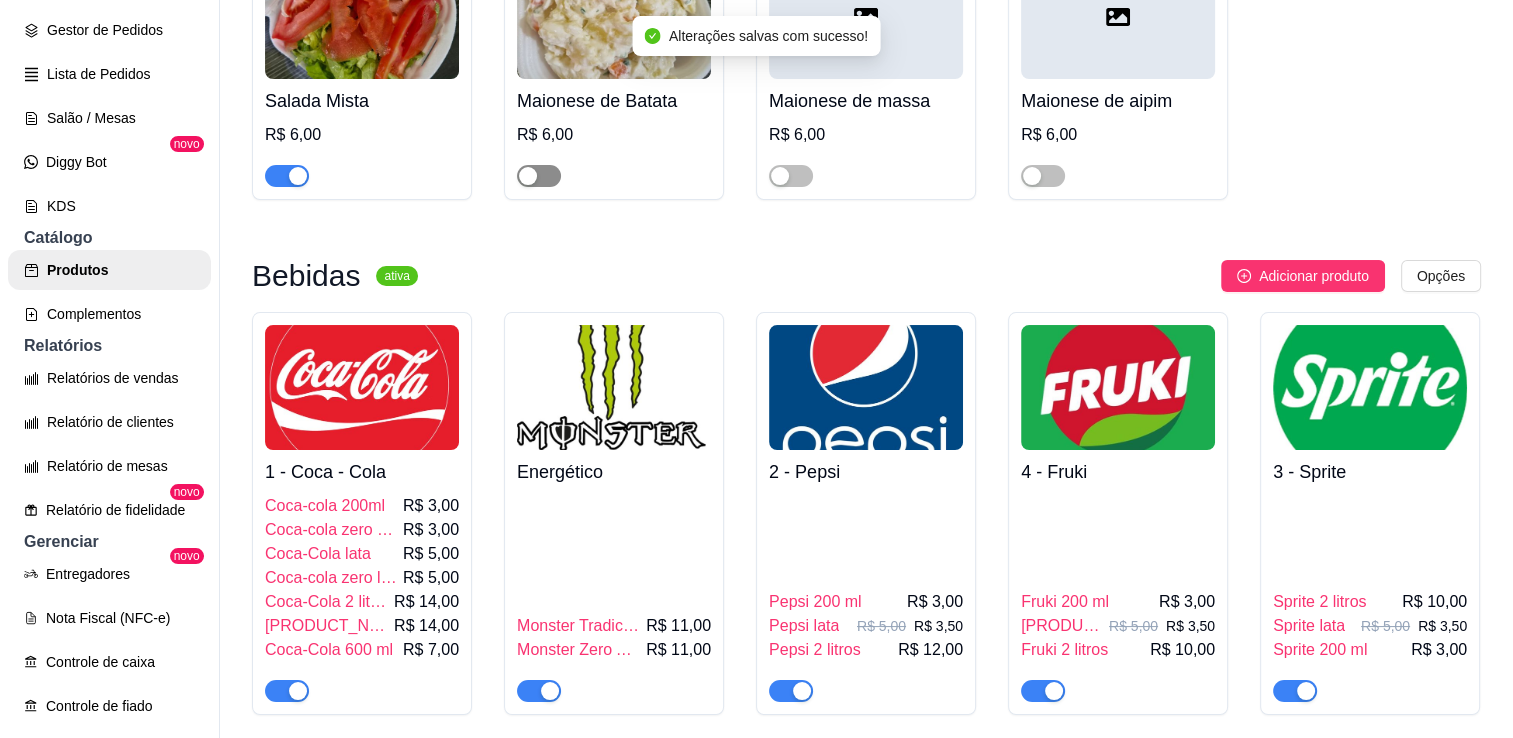 click at bounding box center (539, 176) 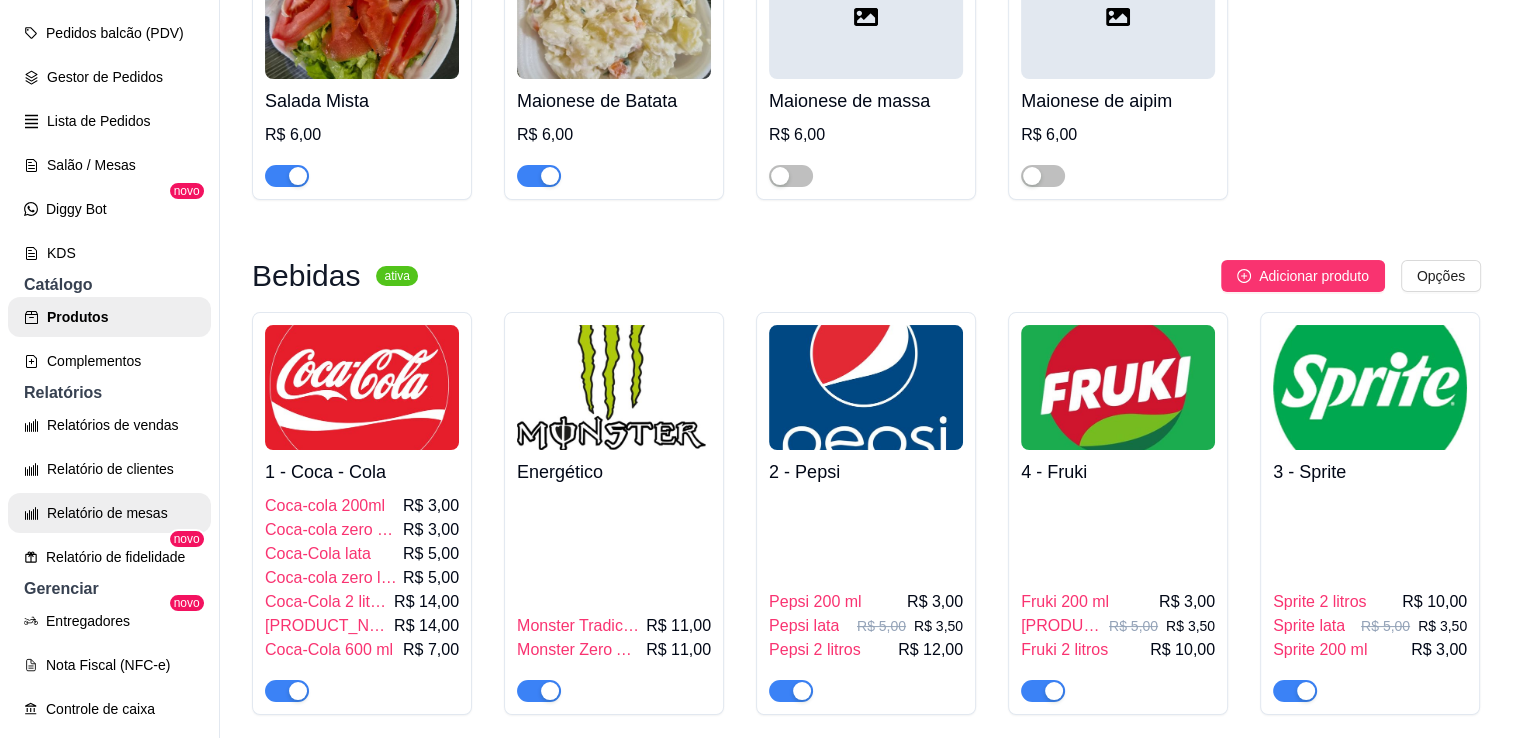 scroll, scrollTop: 200, scrollLeft: 0, axis: vertical 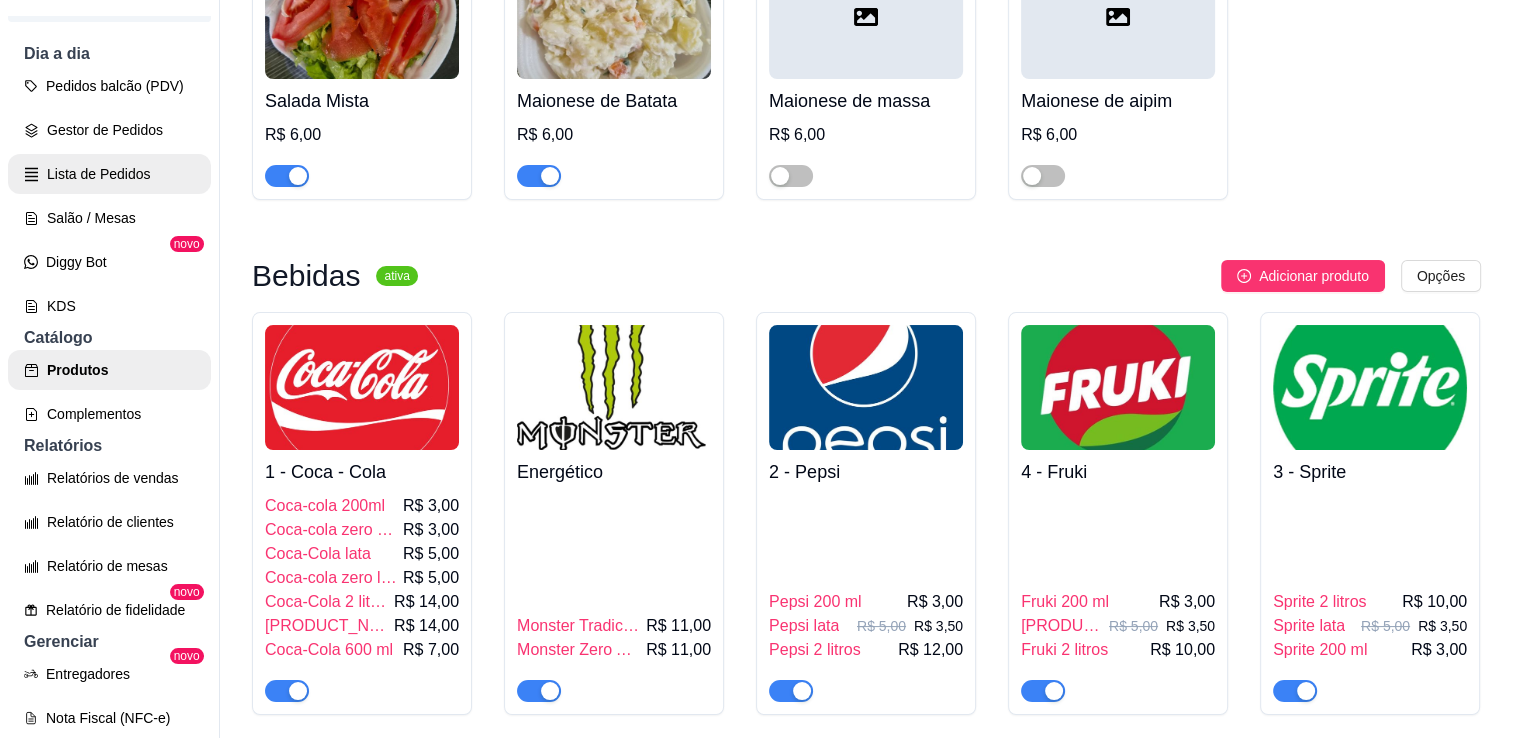 click on "Lista de Pedidos" at bounding box center [109, 174] 